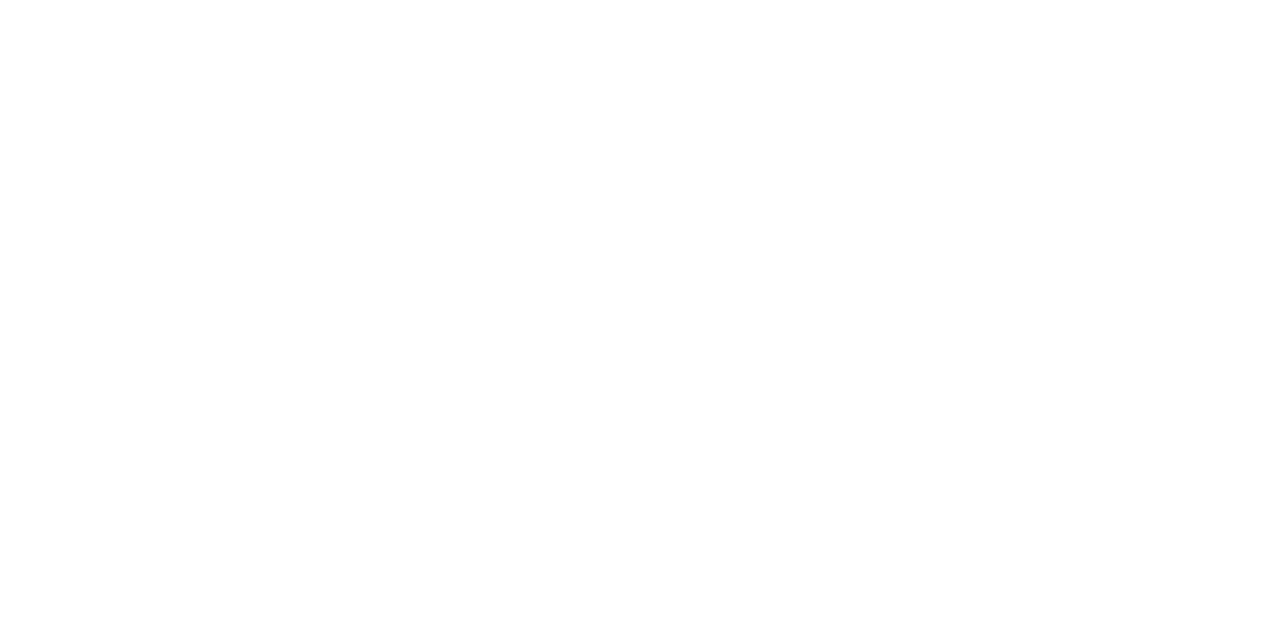 scroll, scrollTop: 0, scrollLeft: 0, axis: both 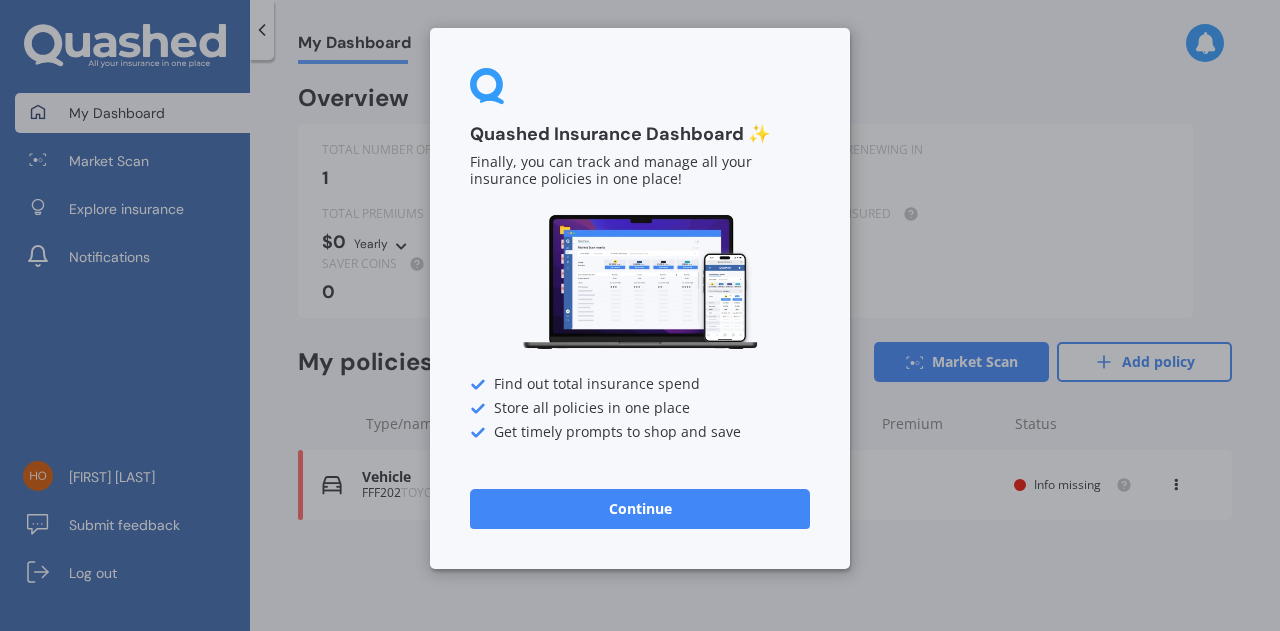 click on "Continue" at bounding box center (640, 509) 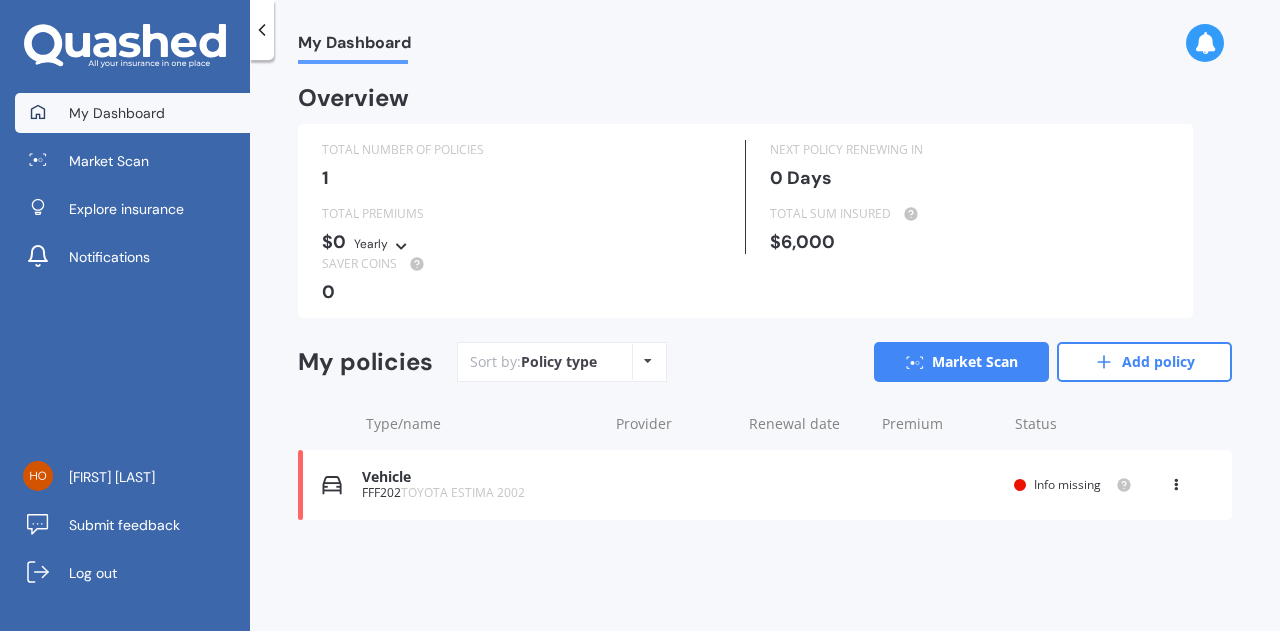 click on "Info missing" at bounding box center (1073, 485) 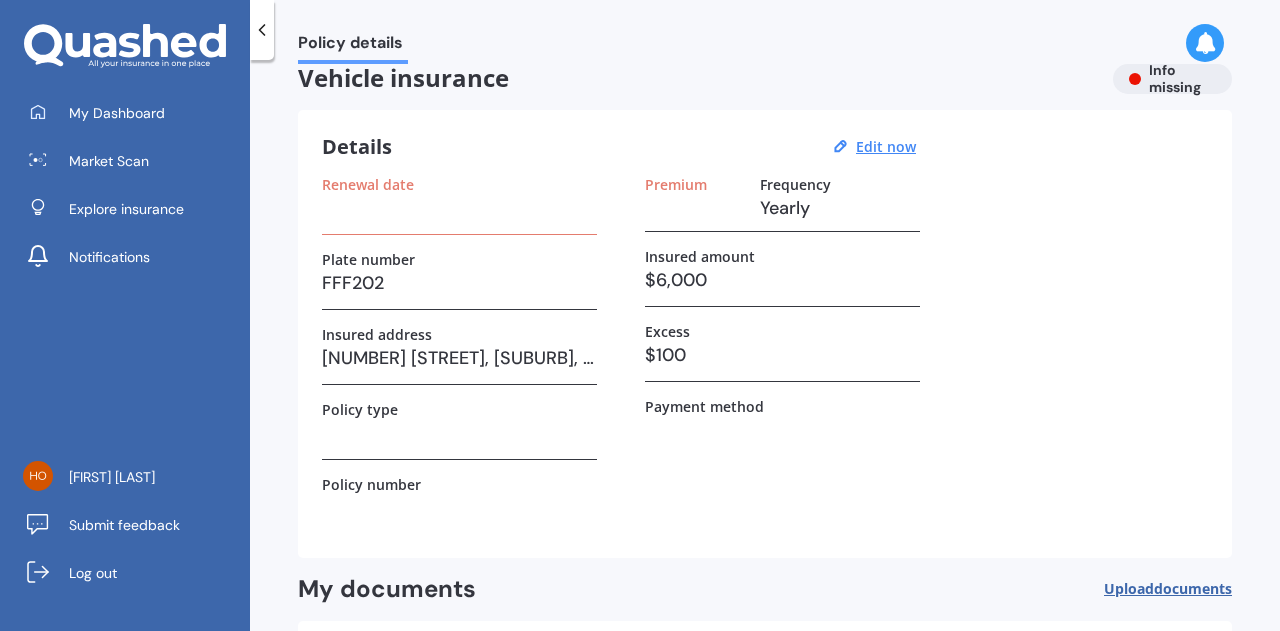 scroll, scrollTop: 30, scrollLeft: 0, axis: vertical 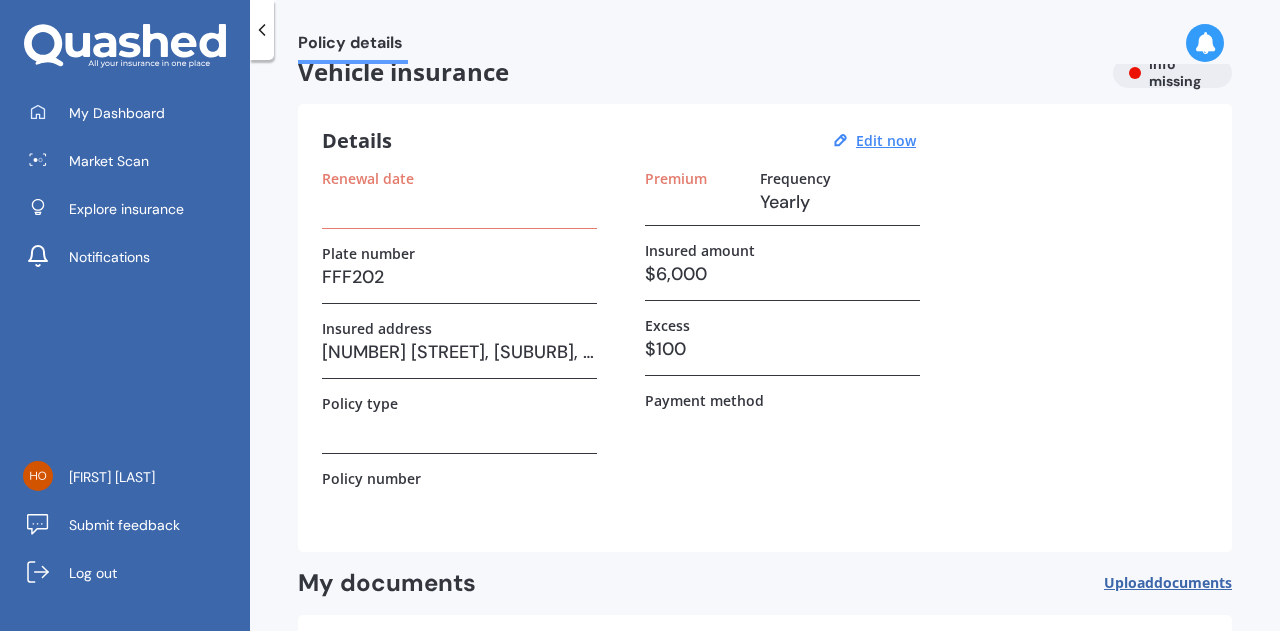 click on "[NUMBER] [STREET], [SUBURB], [CITY] [POSTAL_CODE]" at bounding box center [459, 352] 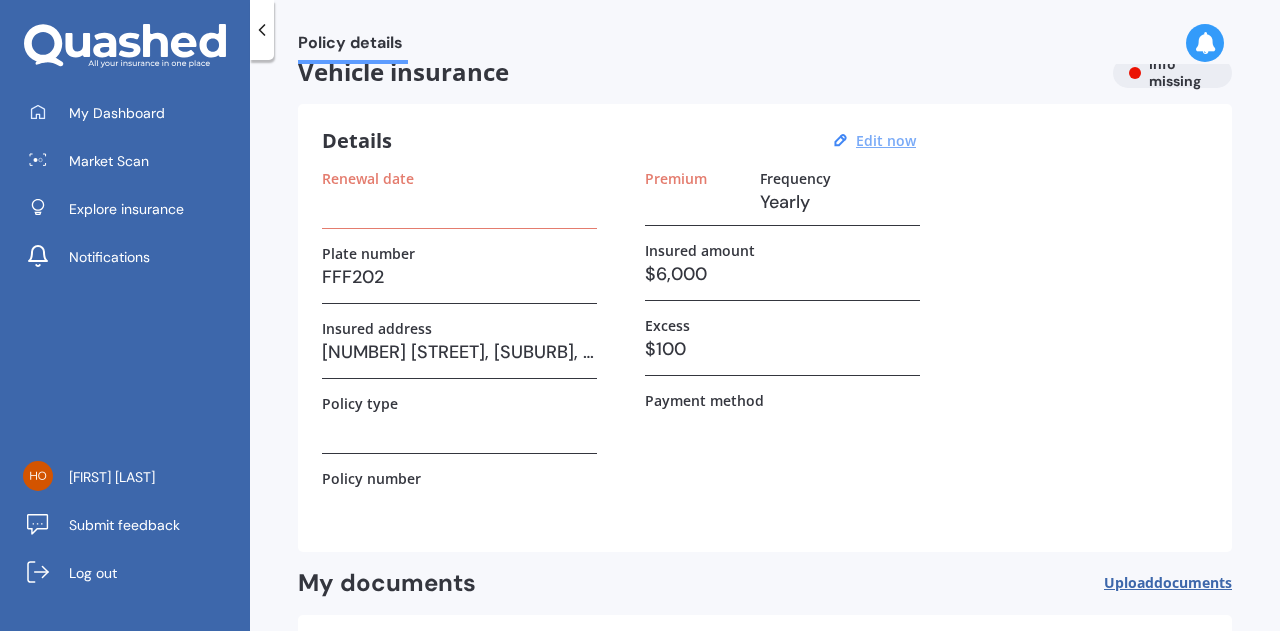 click on "Edit now" at bounding box center [886, 140] 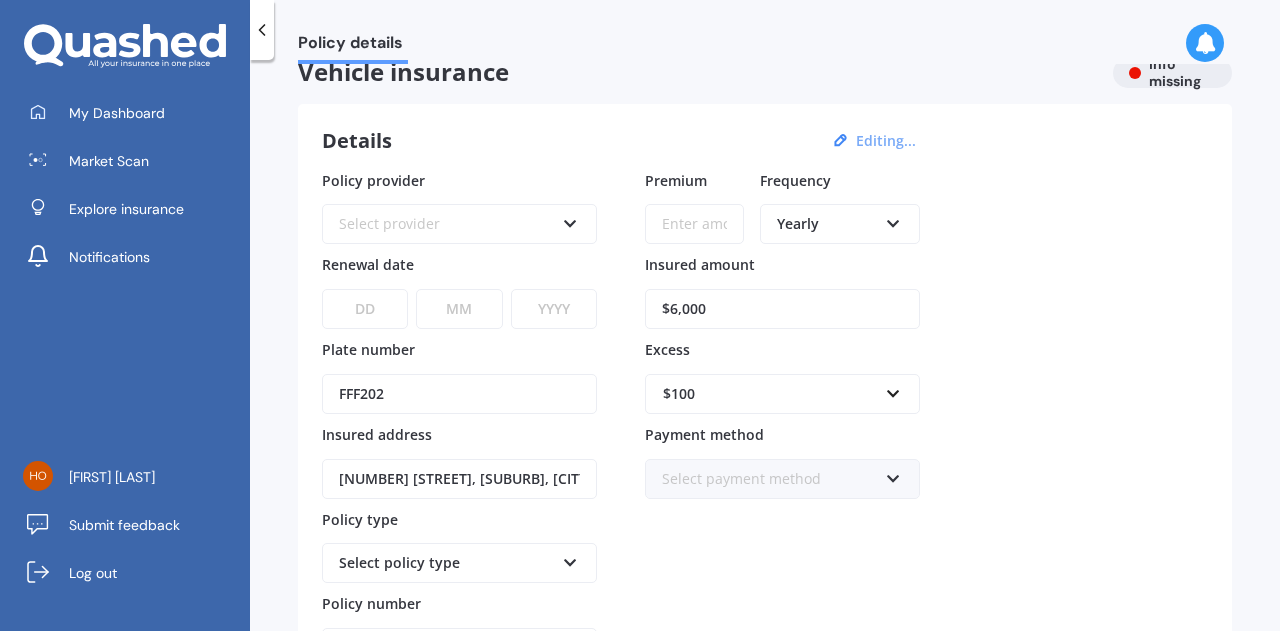 click on "Select provider" at bounding box center [446, 224] 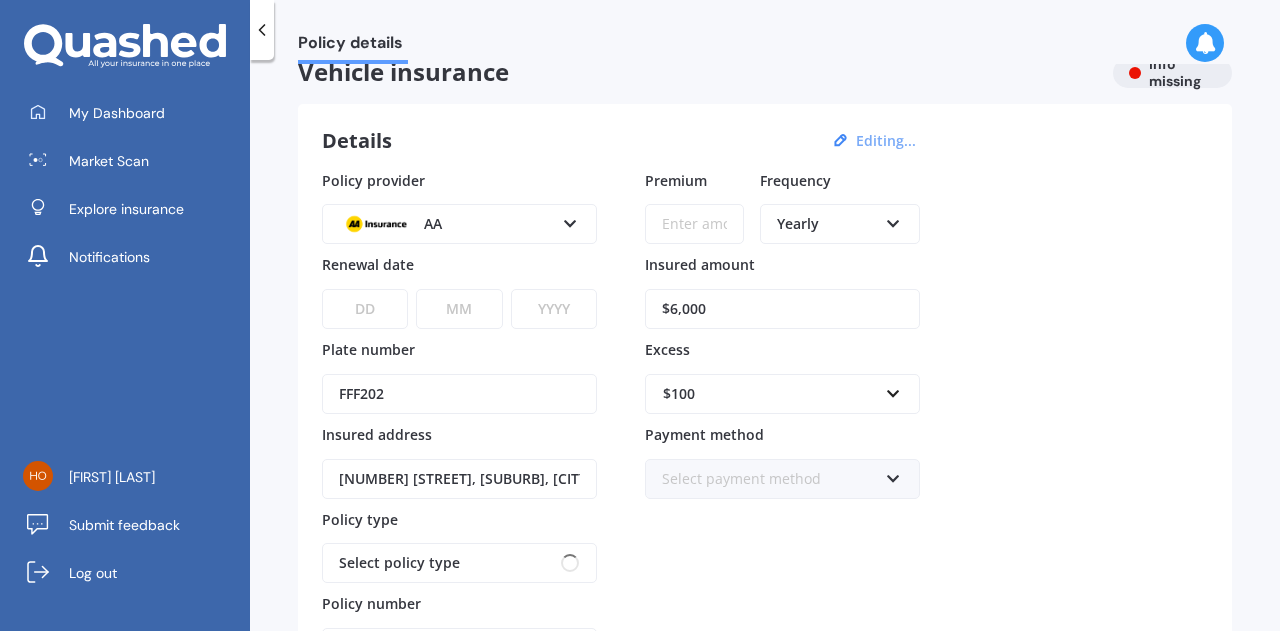 click on "Details Editing..." at bounding box center (622, 141) 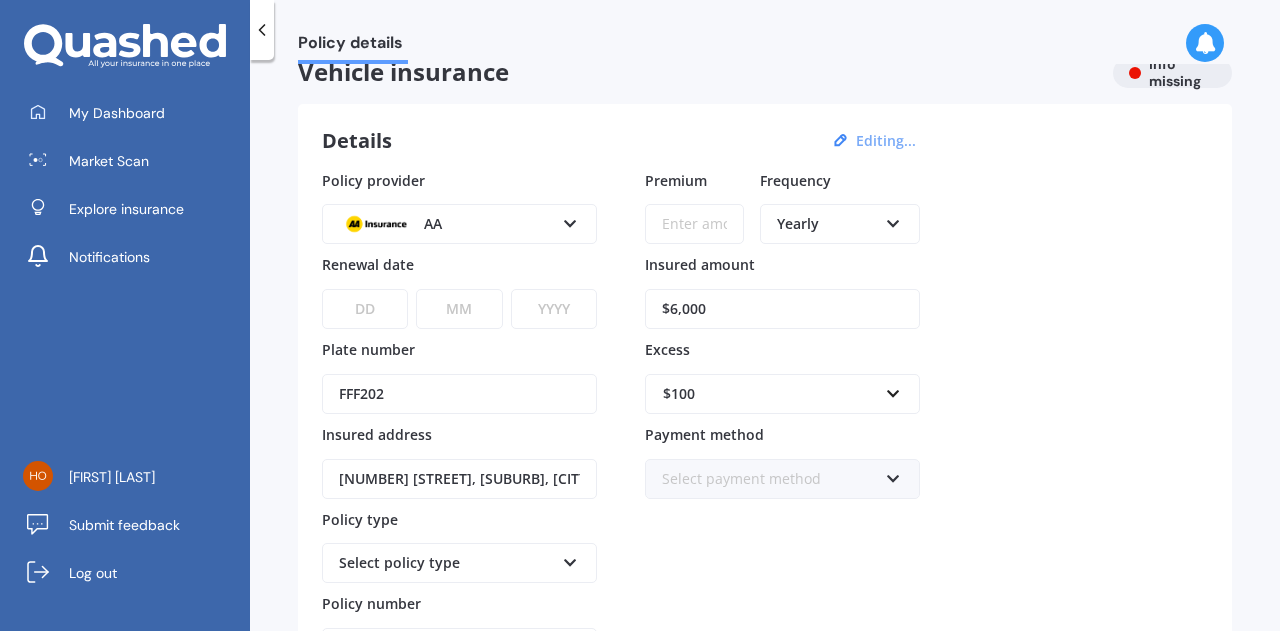 click on "Premium" at bounding box center (694, 224) 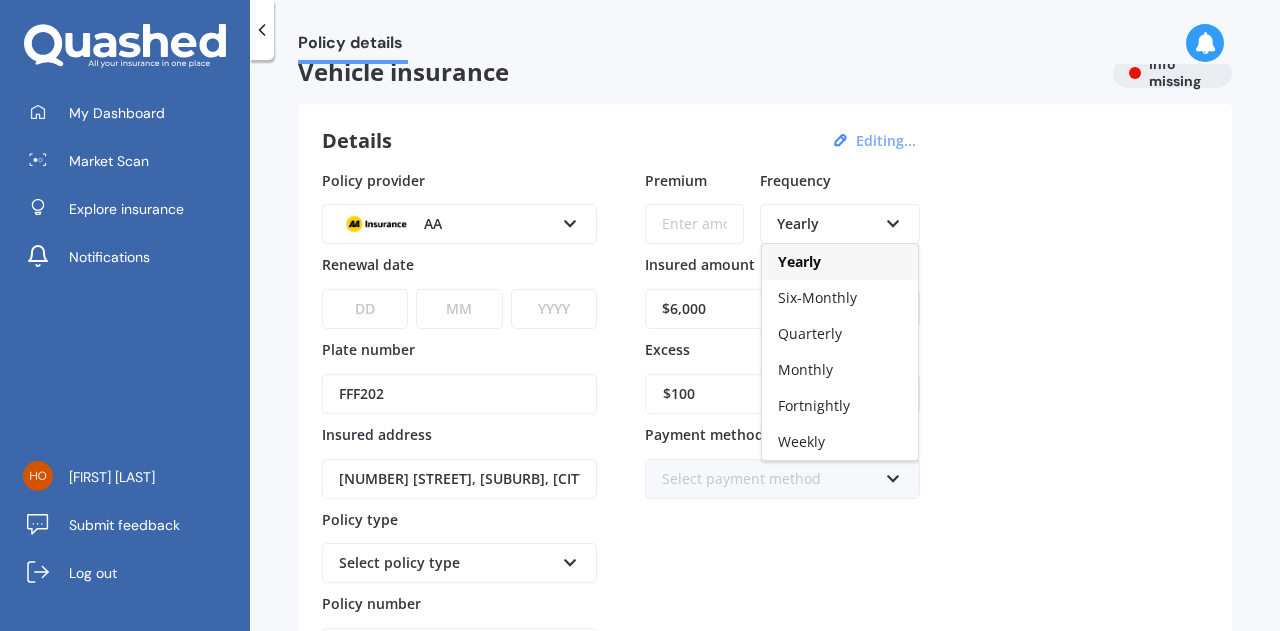 click on "Policy provider AA AA AMP ANZ ASB Aioi Nissay Dowa Ando Assurant Autosure BNZ Co-Operative Bank Cove FMG Initio Kiwibank Lantern Lumley MAS NAC NZI Other Provident SBS Star Insure State Swann TSB Tower Trade Me Insurance Vero Westpac YOUI Renewal date DD 01 02 03 04 05 06 07 08 09 10 11 12 13 14 15 16 17 18 19 20 21 22 23 24 25 26 27 28 29 30 31 MM 01 02 03 04 05 06 07 08 09 10 11 12 YYYY 2027 2026 2025 2024 2023 2022 2021 2020 2019 2018 2017 2016 2015 2014 2013 2012 2011 2010 2009 2008 2007 2006 2005 2004 2003 2002 2001 2000 1999 1998 1997 1996 1995 1994 1993 1992 1991 1990 1989 1988 1987 1986 1985 1984 1983 1982 1981 1980 1979 1978 1977 1976 1975 1974 1973 1972 1971 1970 1969 1968 1967 1966 1965 1964 1963 1962 1961 1960 1959 1958 1957 1956 1955 1954 1953 1952 1951 1950 1949 1948 1947 1946 1945 1944 1943 1942 1941 1940 1939 1938 1937 1936 1935 1934 1933 1932 1931 1930 1929 1928 Plate number FFF202 Insured address [NUMBER] [STREET], [SUBURB], [CITY] [POSTAL_CODE] Policy type Select policy type Third Party" at bounding box center (765, 419) 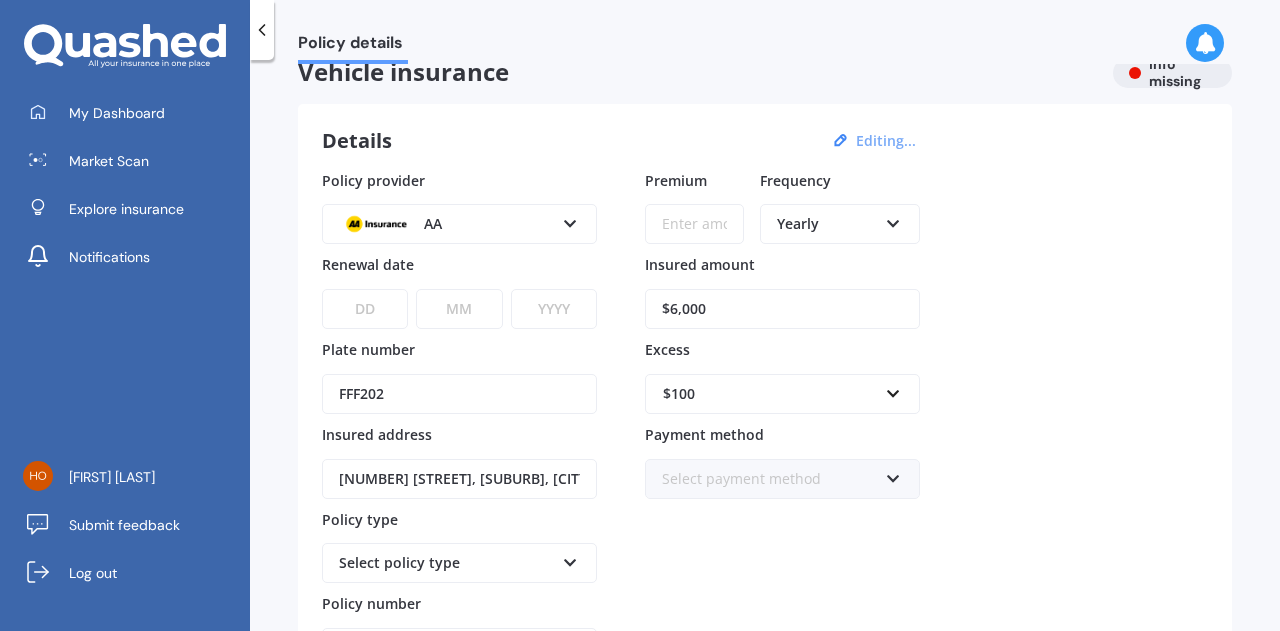 click on "DD 01 02 03 04 05 06 07 08 09 10 11 12 13 14 15 16 17 18 19 20 21 22 23 24 25 26 27 28 29 30 31" at bounding box center [365, 309] 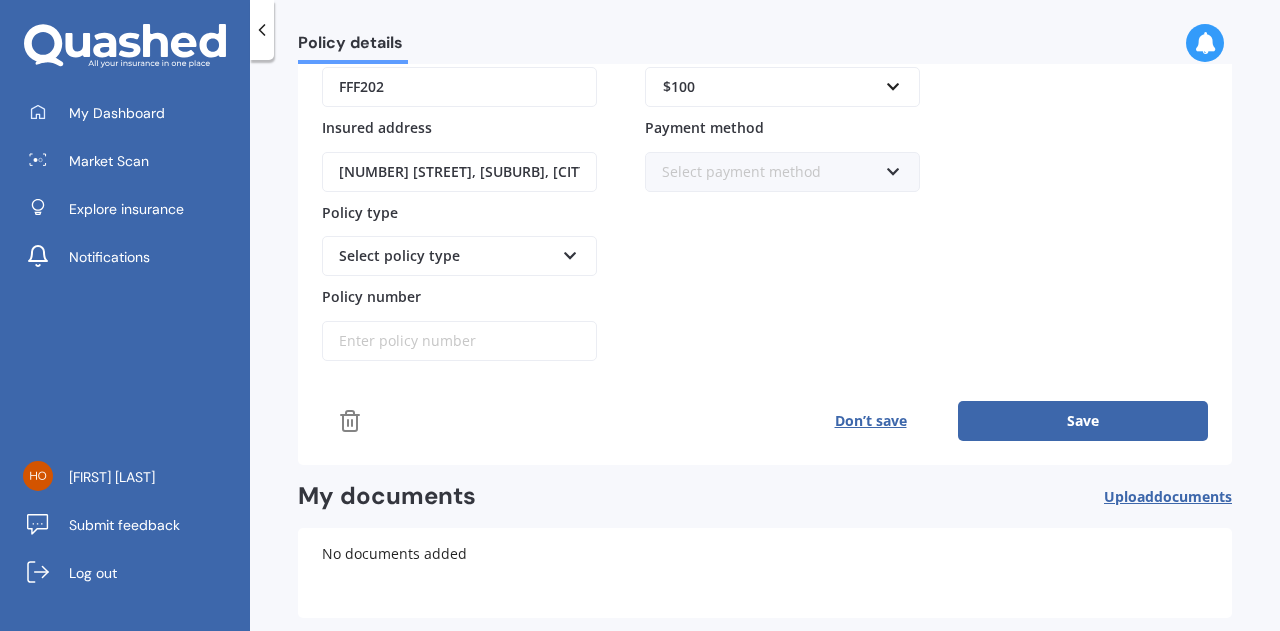 scroll, scrollTop: 338, scrollLeft: 0, axis: vertical 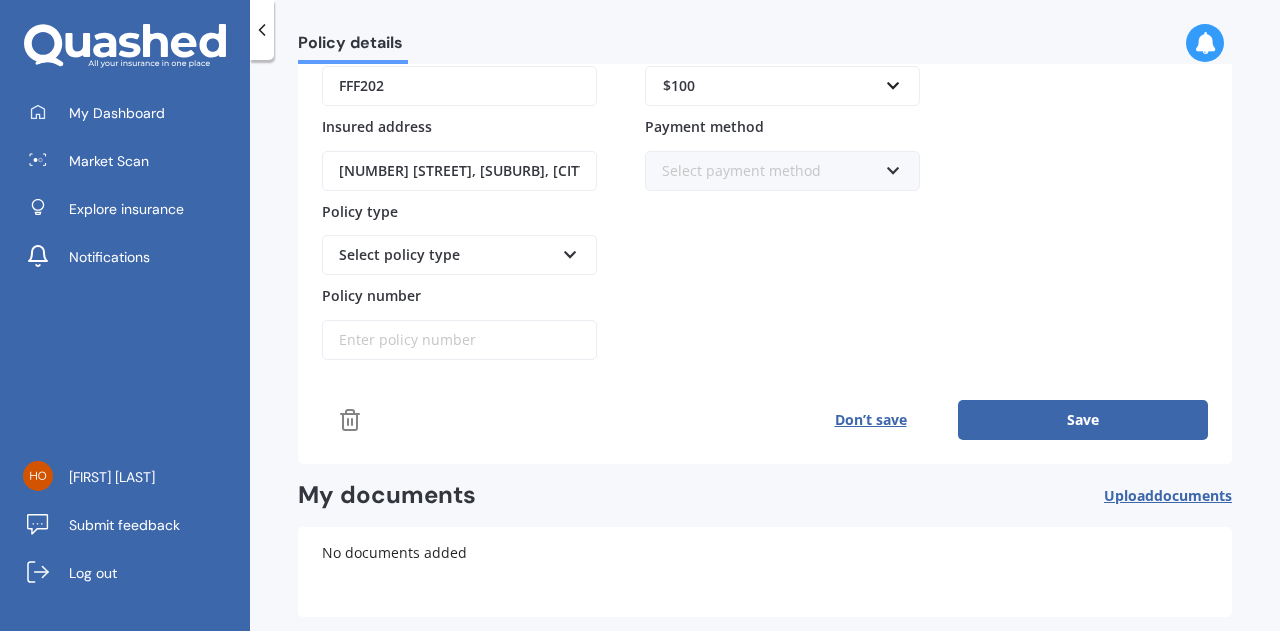 click 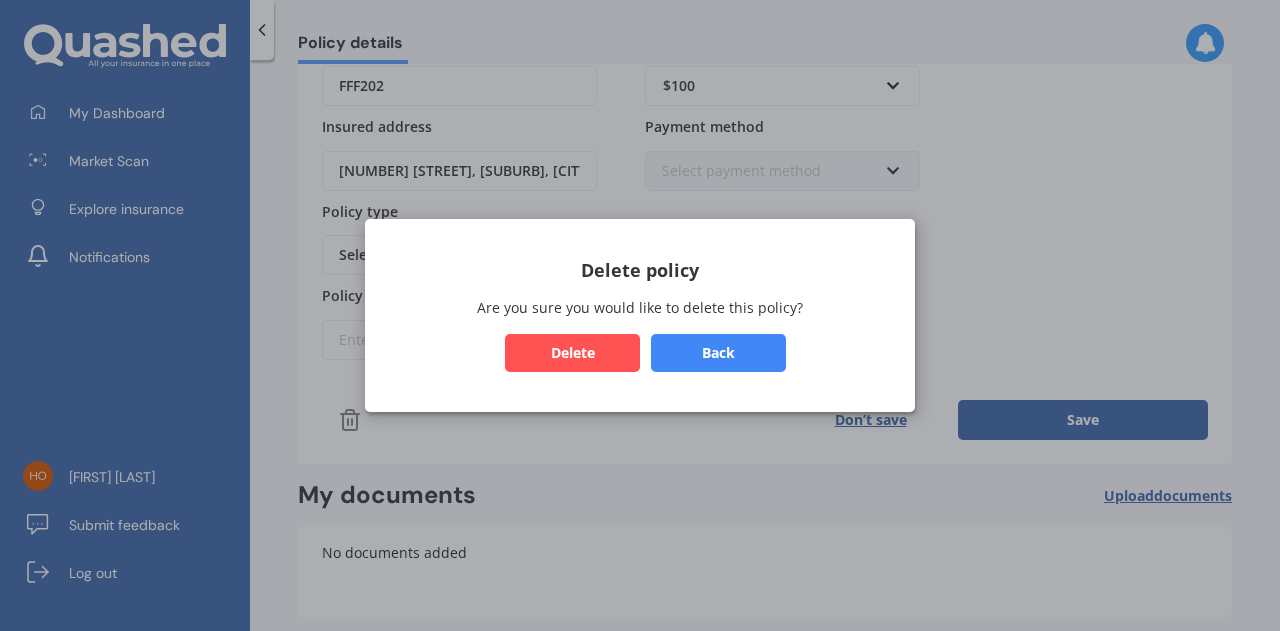 click on "Delete" at bounding box center [572, 353] 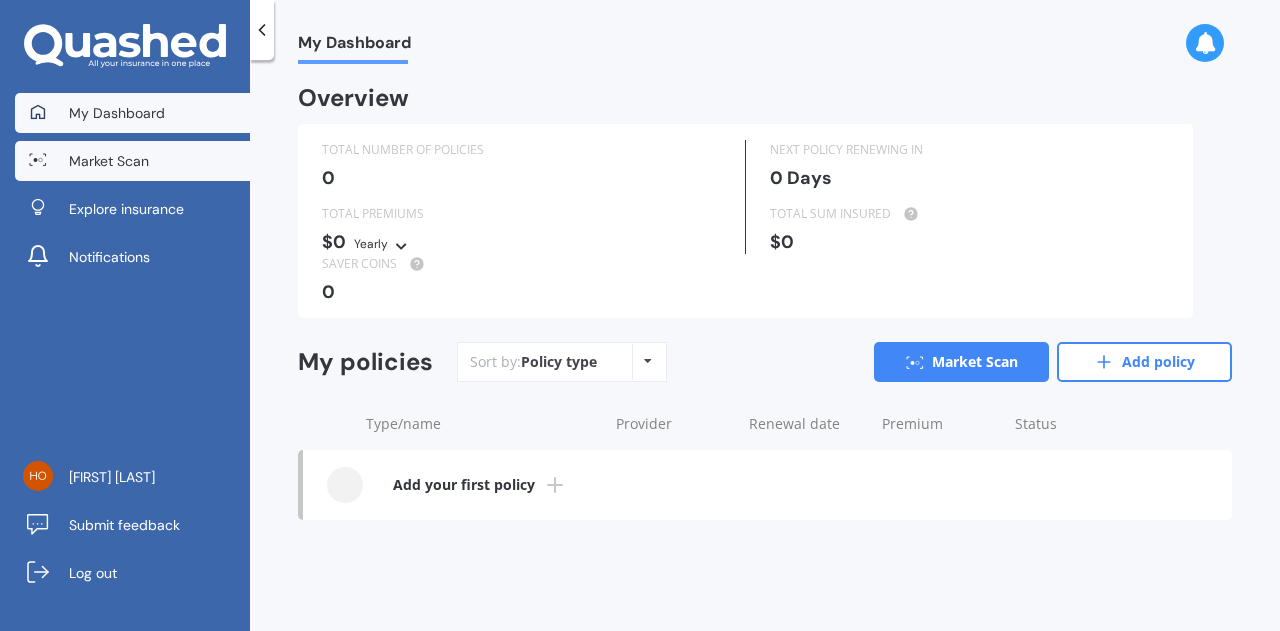 click on "Market Scan" at bounding box center [109, 161] 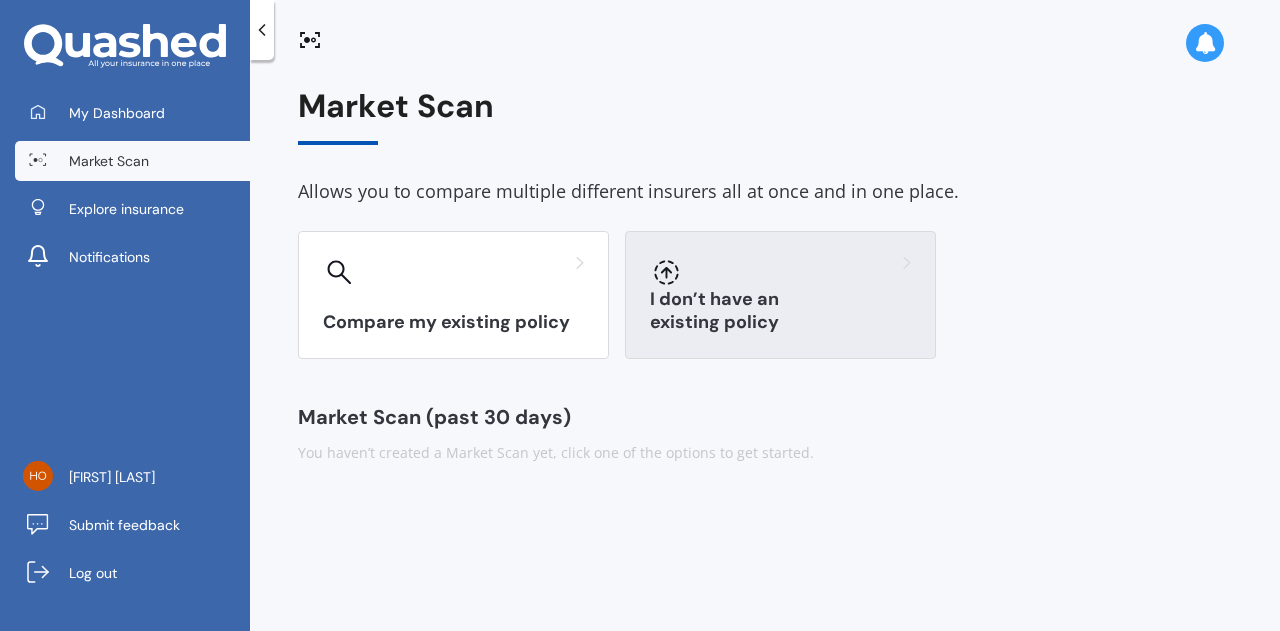 click on "I don’t have an existing policy" at bounding box center [780, 311] 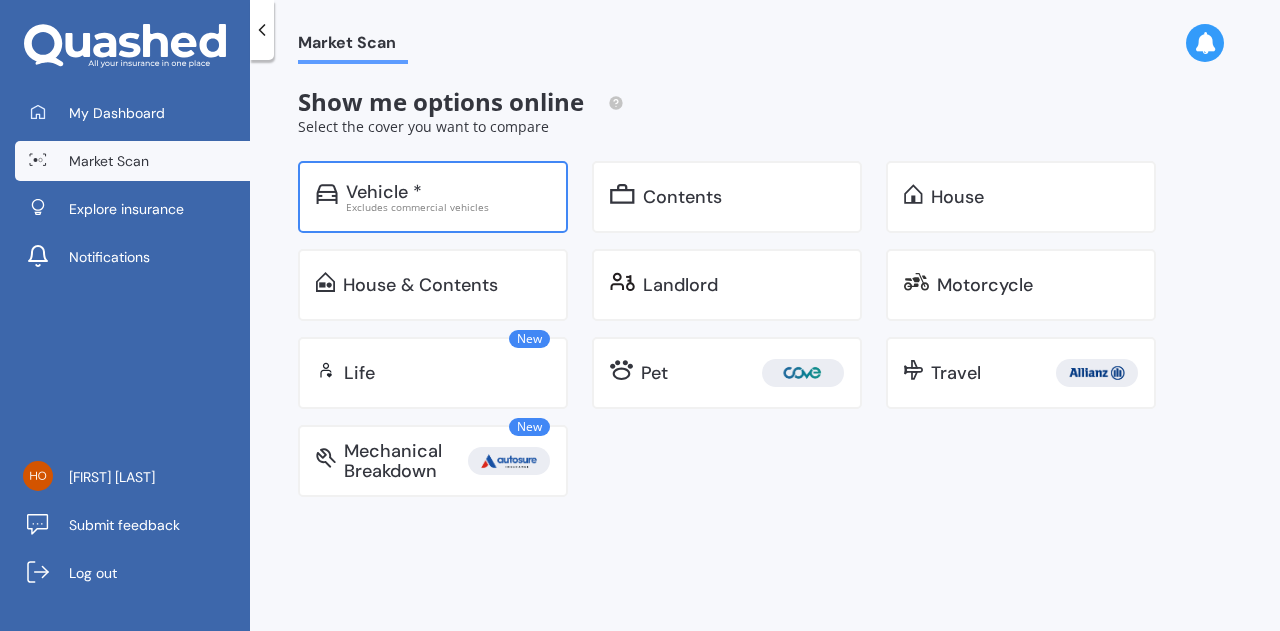click on "Vehicle *" at bounding box center [448, 192] 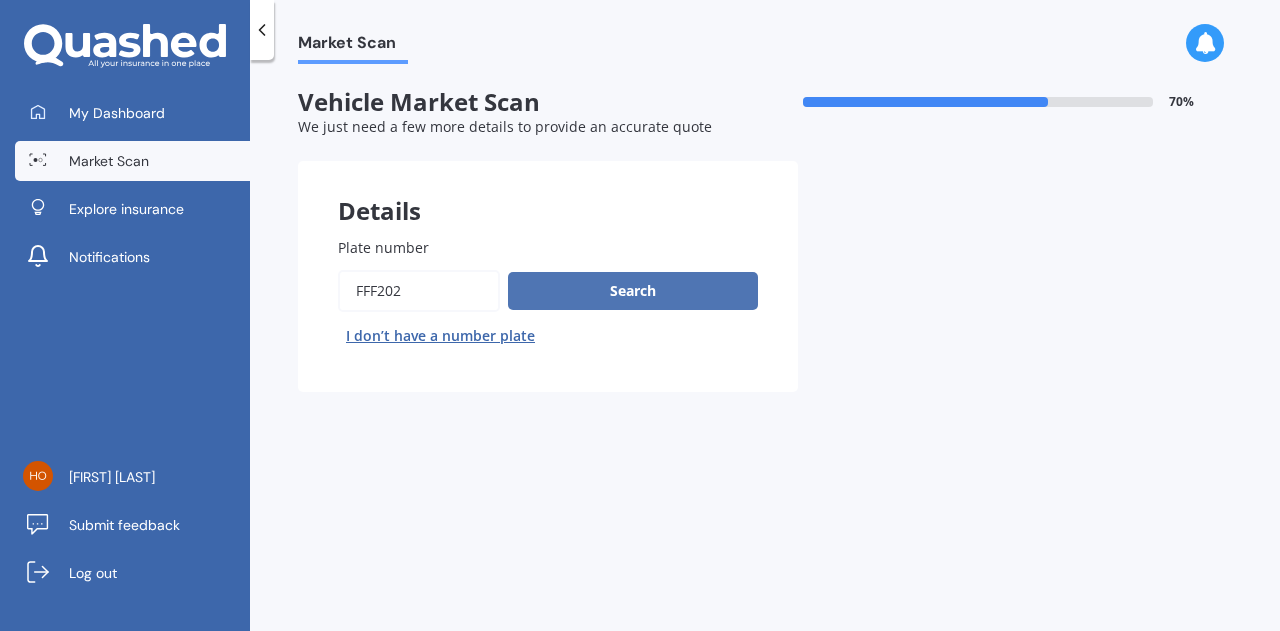 click on "Search" at bounding box center (633, 291) 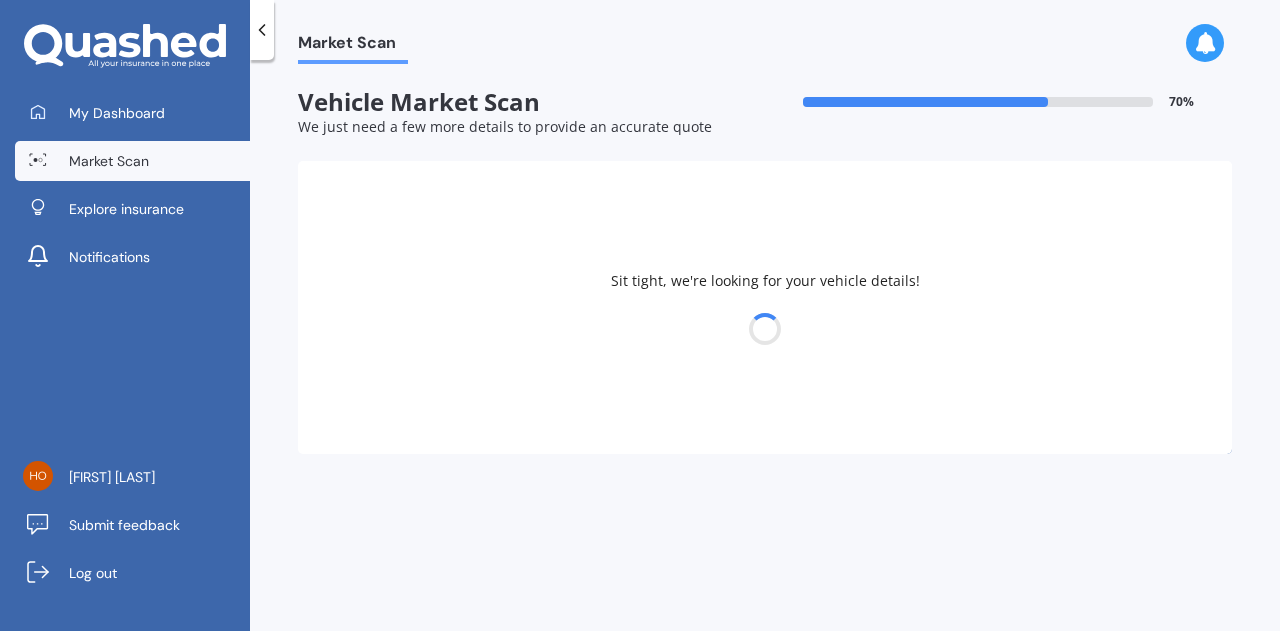 select on "TOYOTA" 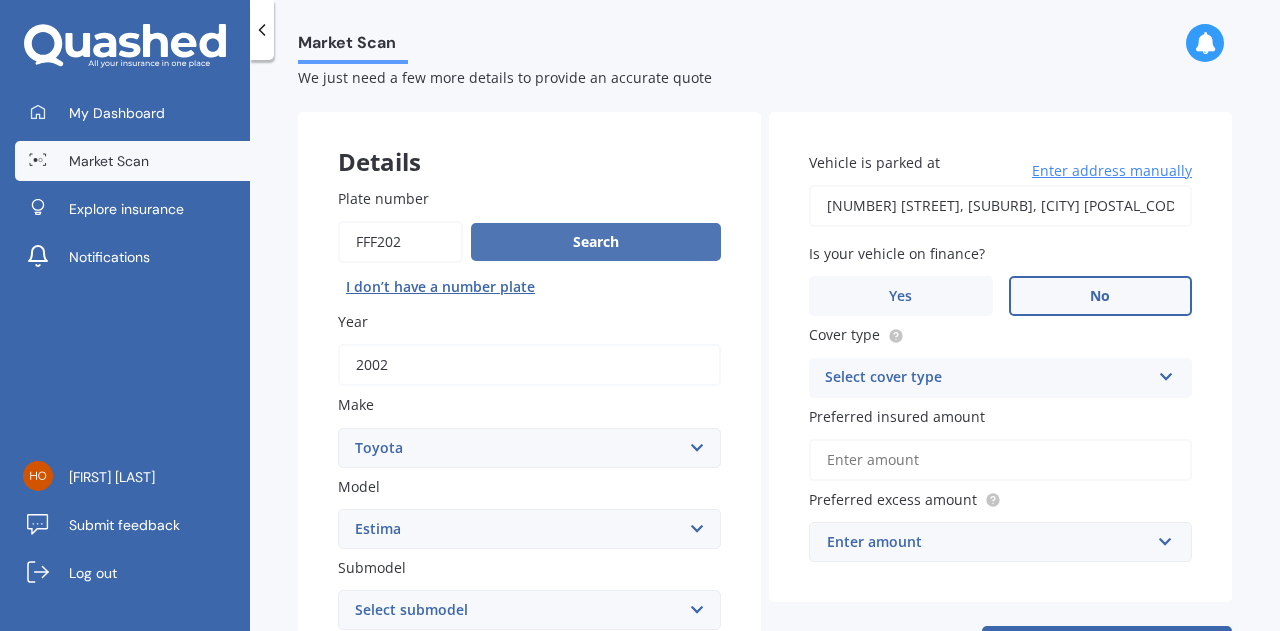 scroll, scrollTop: 0, scrollLeft: 0, axis: both 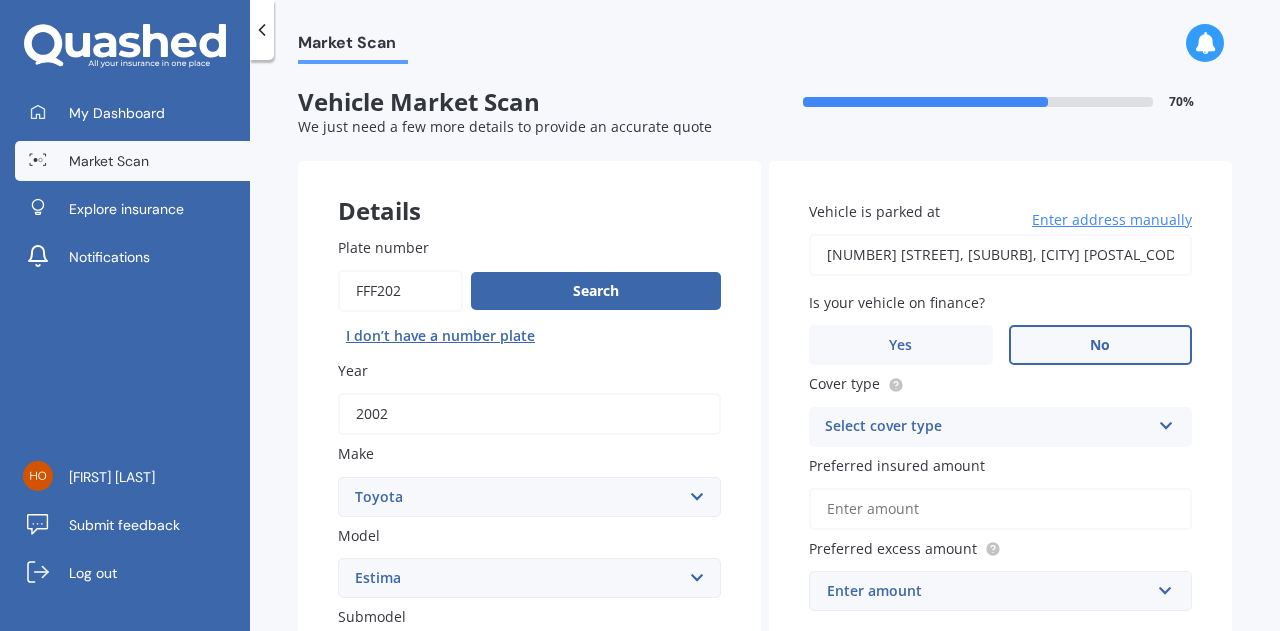 click on "Enter address manually" at bounding box center (1112, 220) 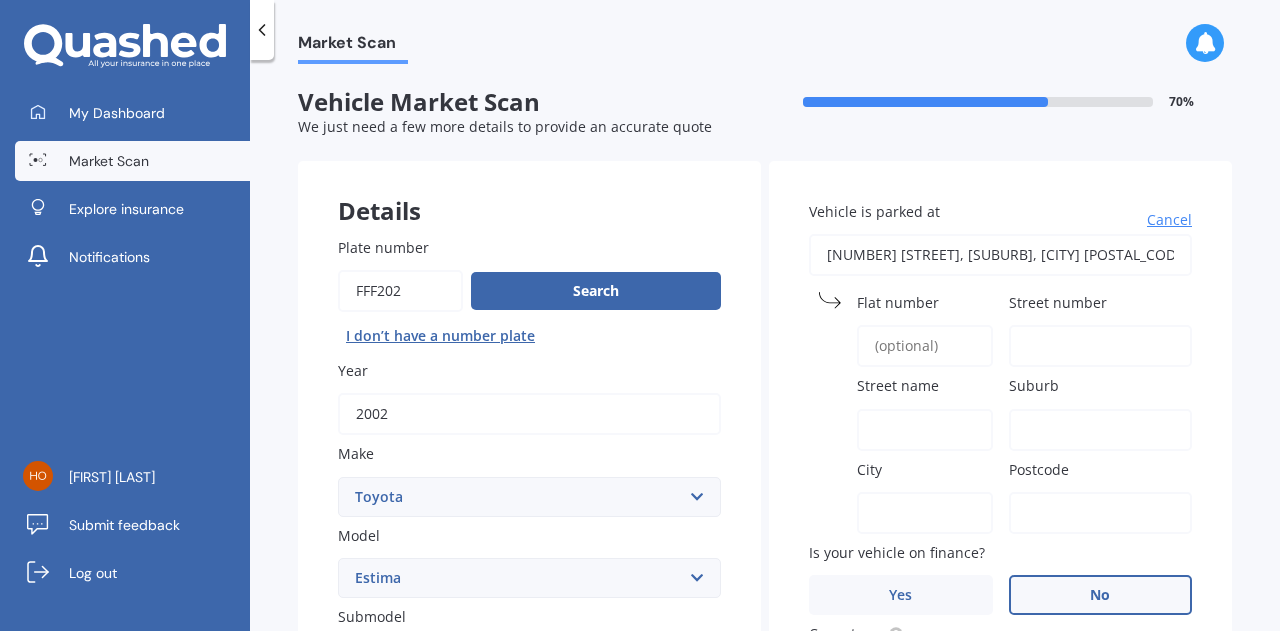 click on "Cancel" at bounding box center [1169, 220] 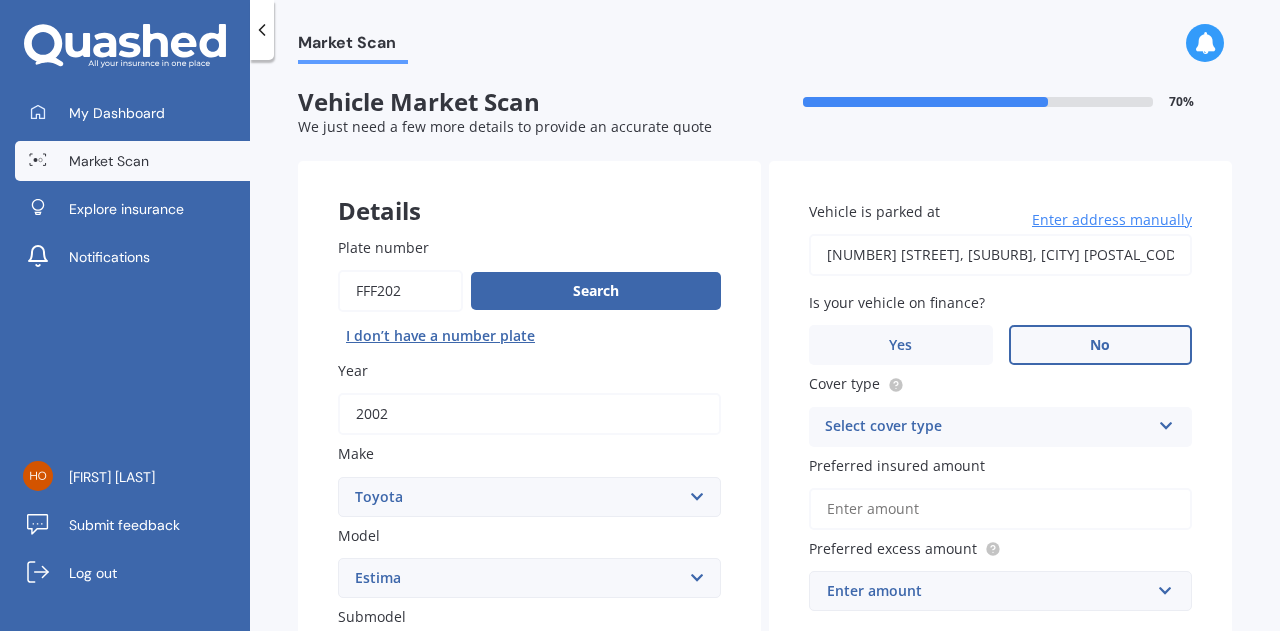 drag, startPoint x: 1091, startPoint y: 261, endPoint x: 689, endPoint y: 256, distance: 402.0311 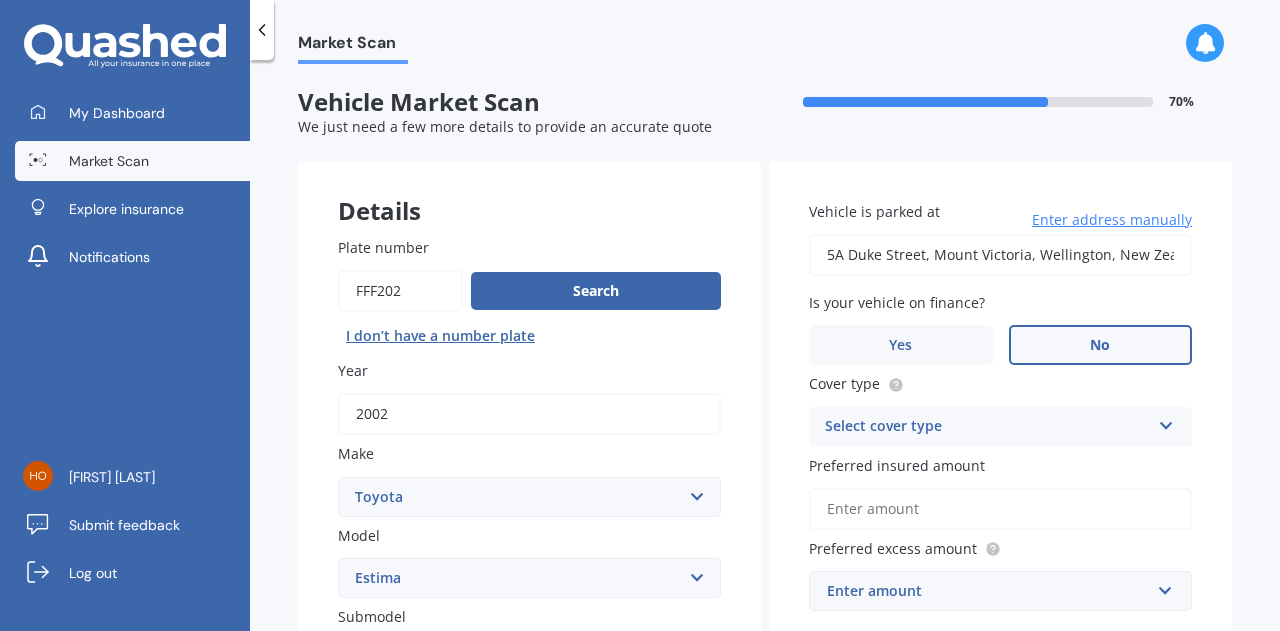 type on "[NUMBER] [STREET], [SUBURB], [CITY] [POSTAL_CODE]" 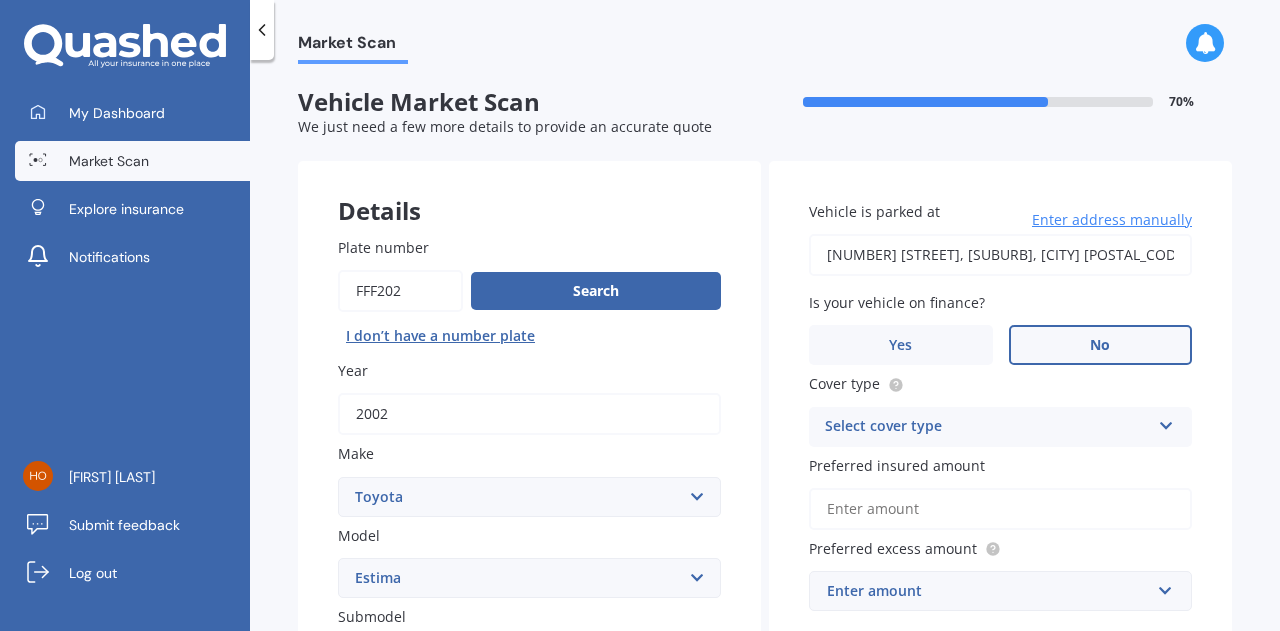 scroll, scrollTop: 110, scrollLeft: 0, axis: vertical 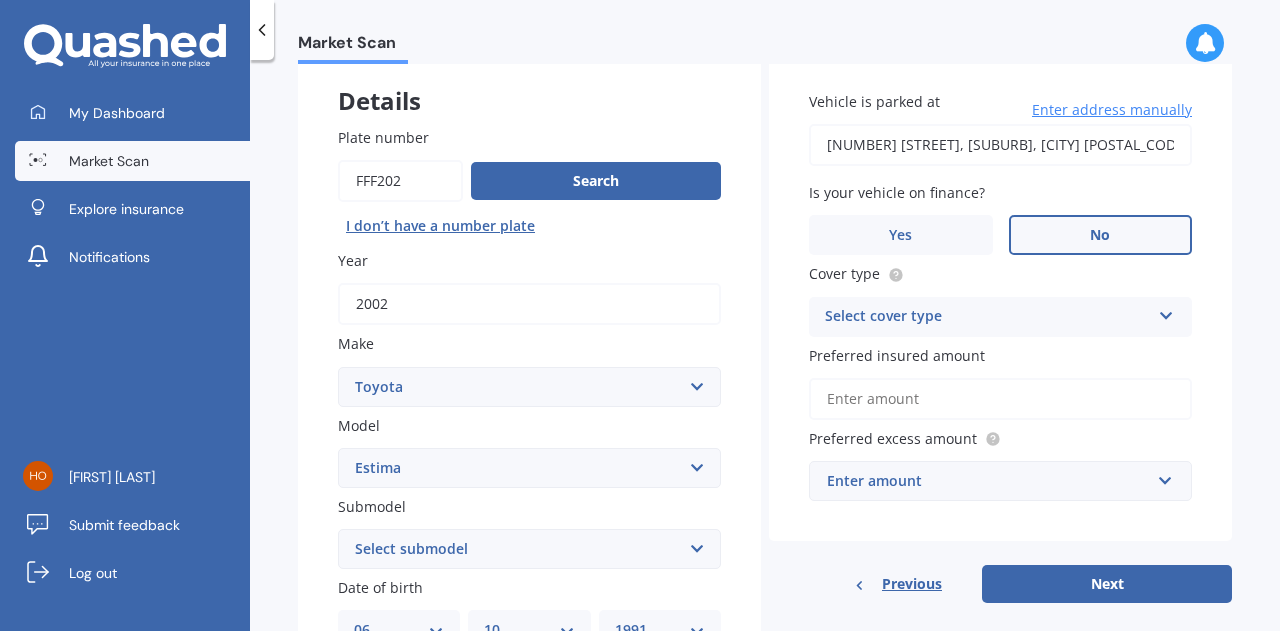 click on "Select cover type" at bounding box center (987, 317) 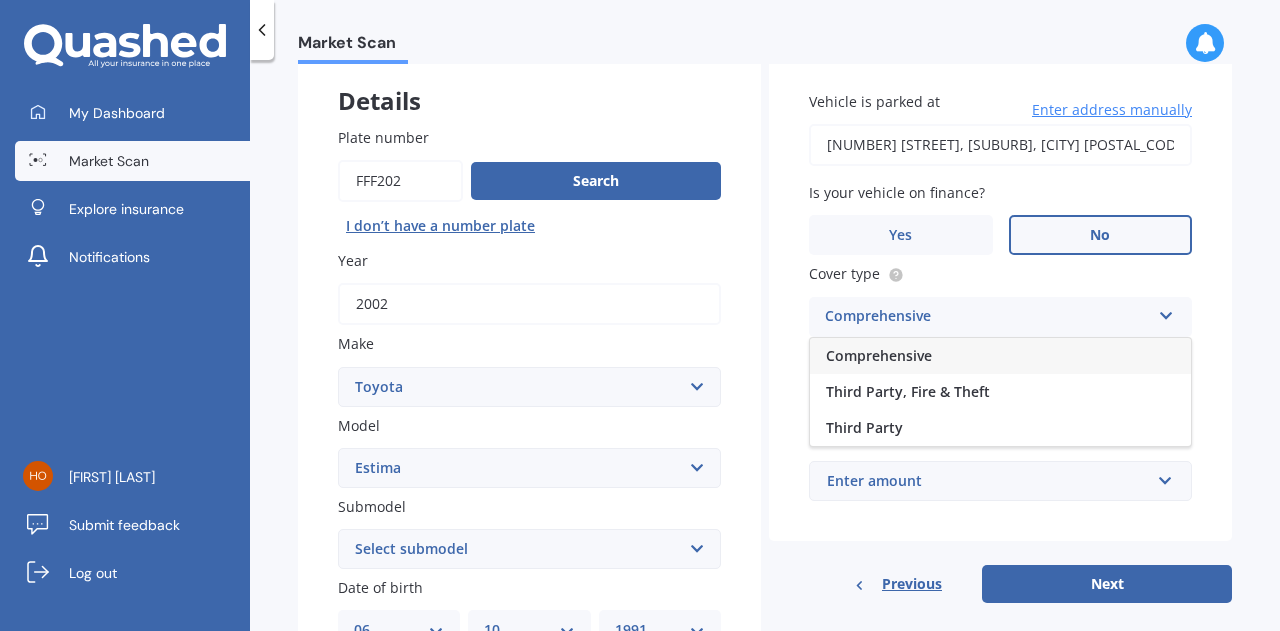 click on "Comprehensive" at bounding box center (879, 355) 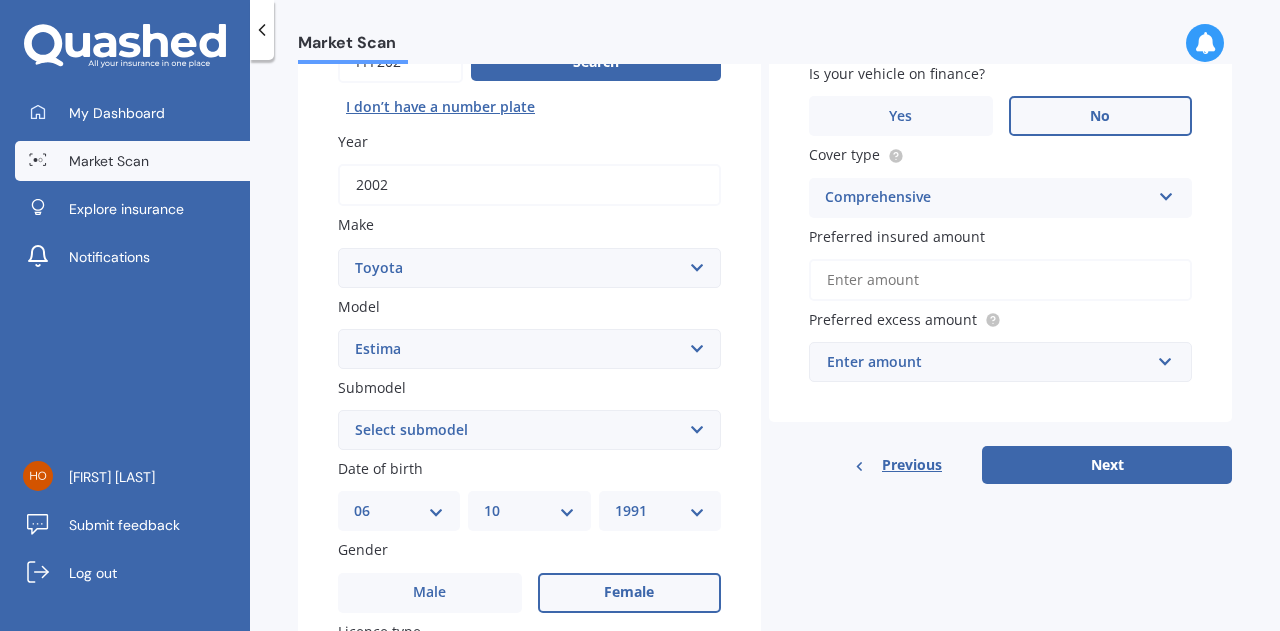 scroll, scrollTop: 236, scrollLeft: 0, axis: vertical 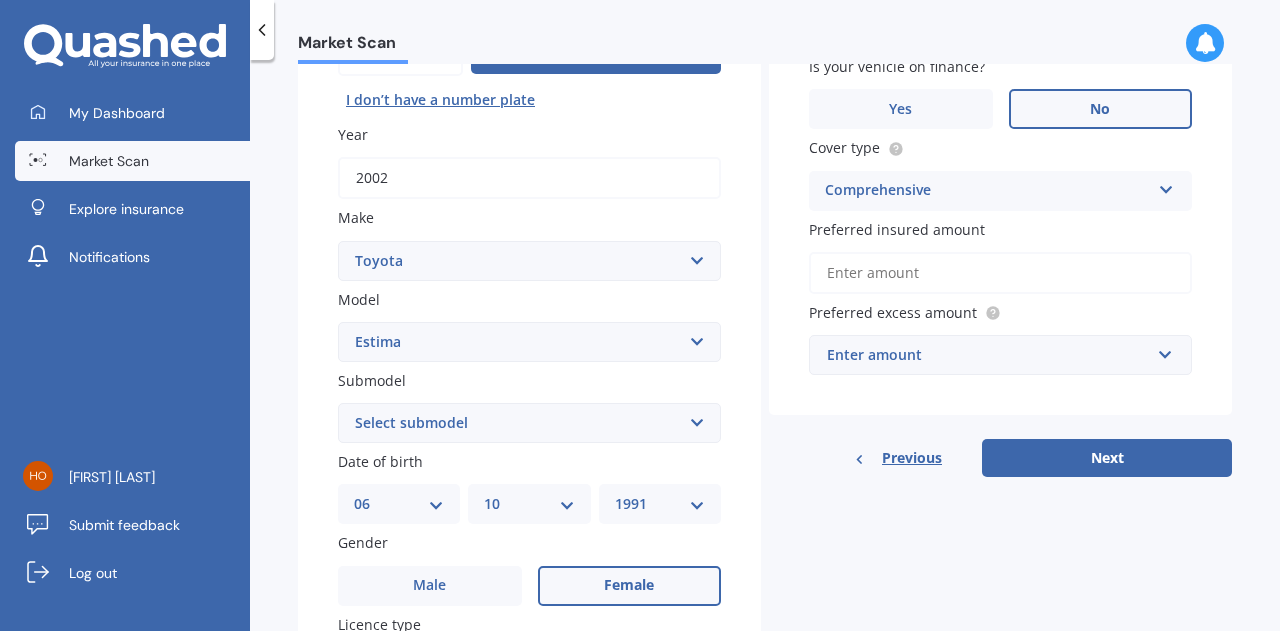 click on "Preferred insured amount" at bounding box center (1000, 273) 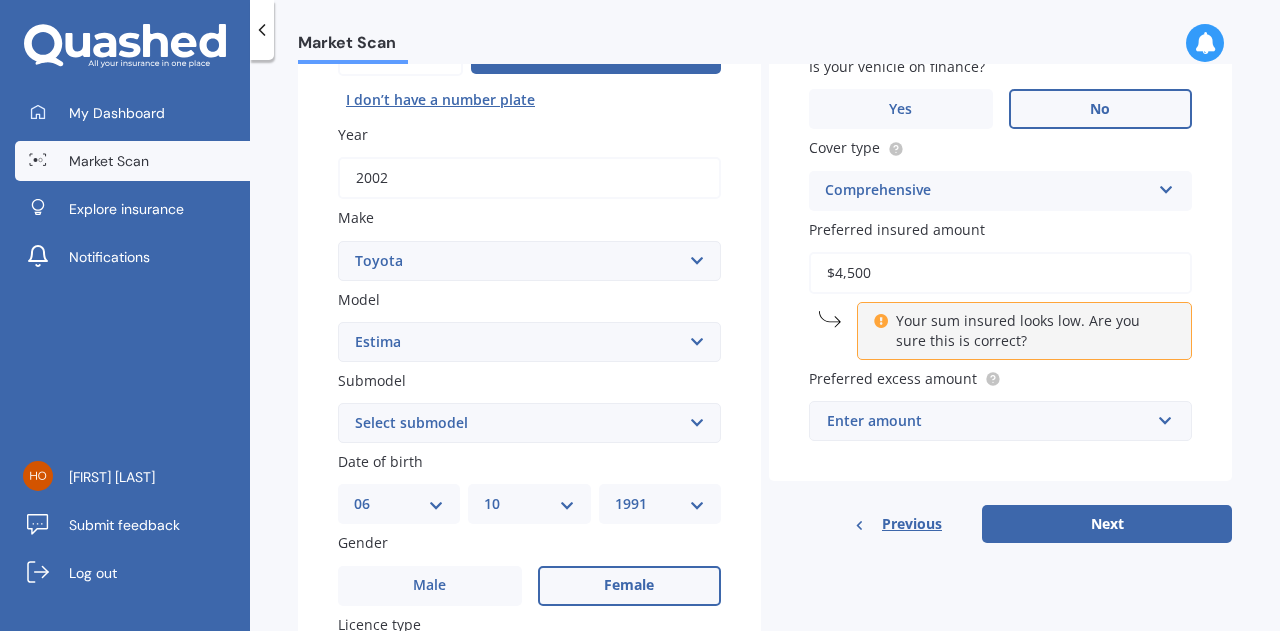 type on "$4,500" 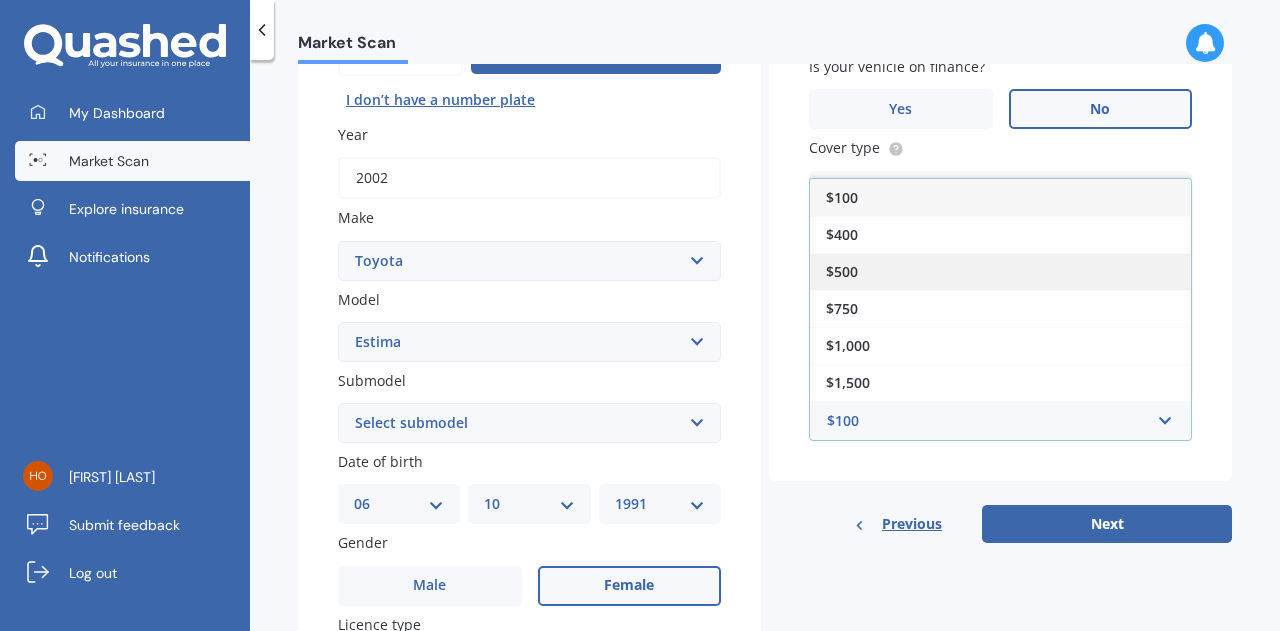 click on "$500" at bounding box center (842, 271) 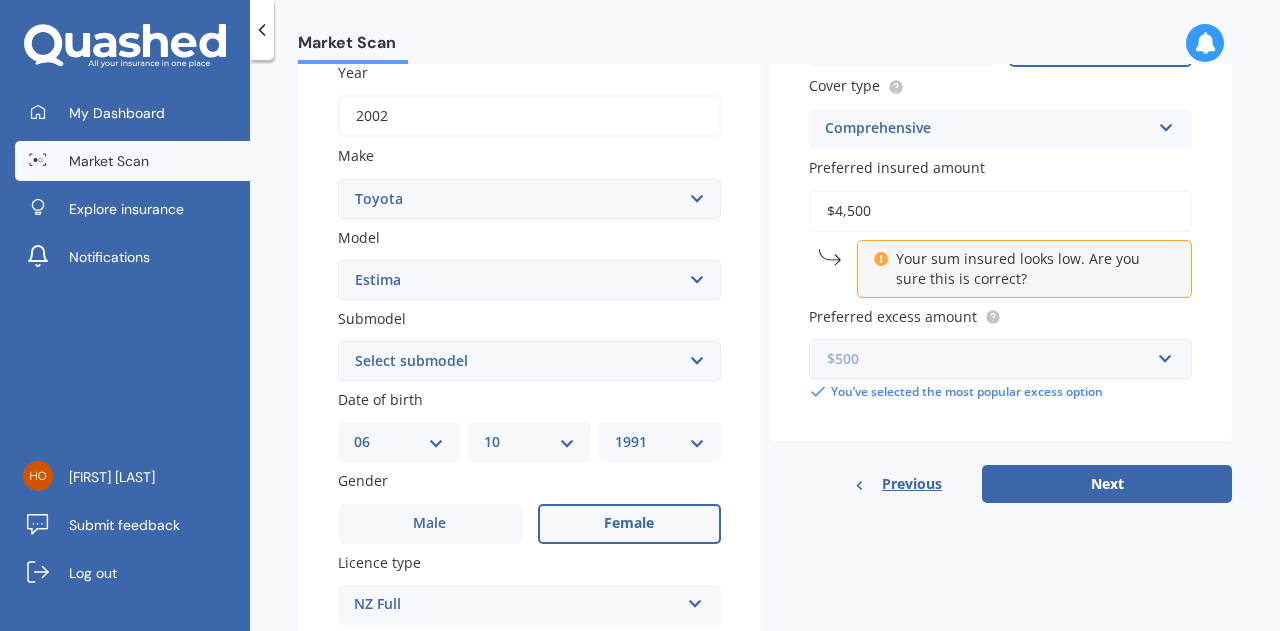 scroll, scrollTop: 311, scrollLeft: 0, axis: vertical 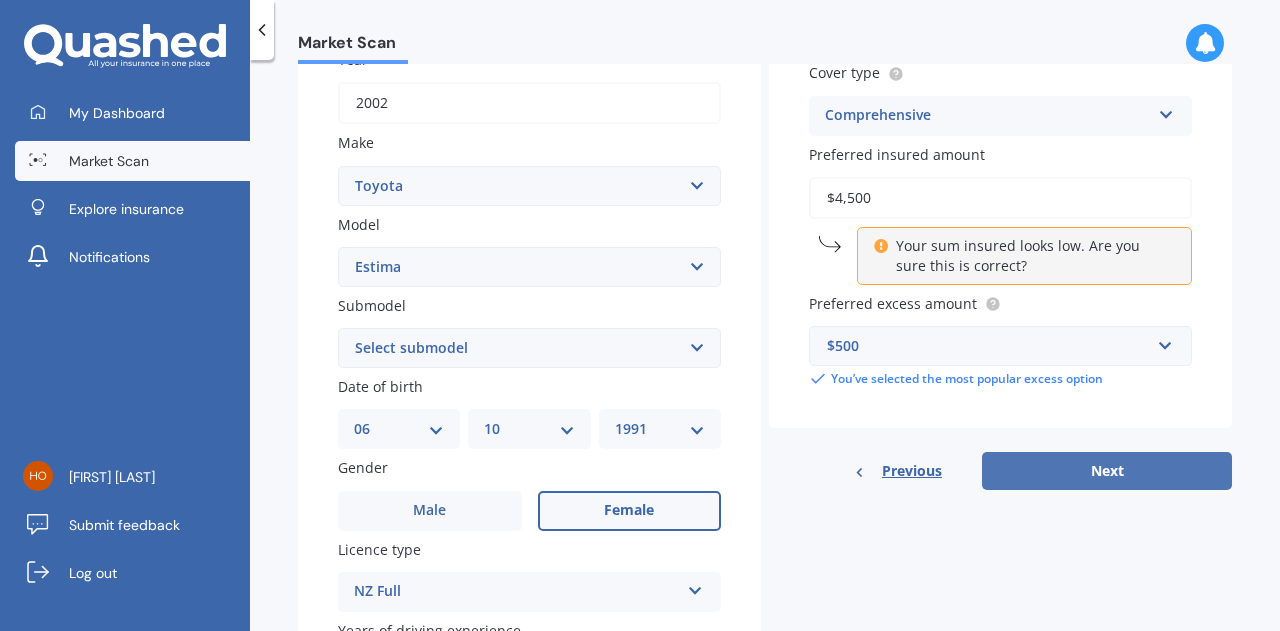 click on "Next" at bounding box center (1107, 471) 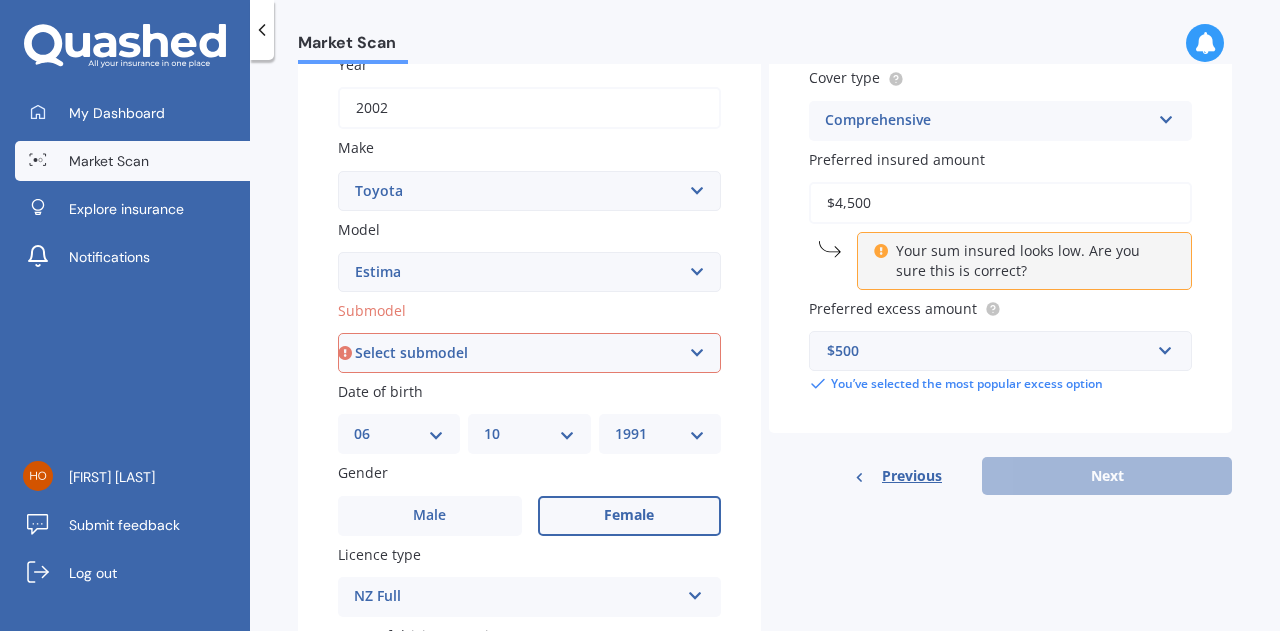 scroll, scrollTop: 303, scrollLeft: 0, axis: vertical 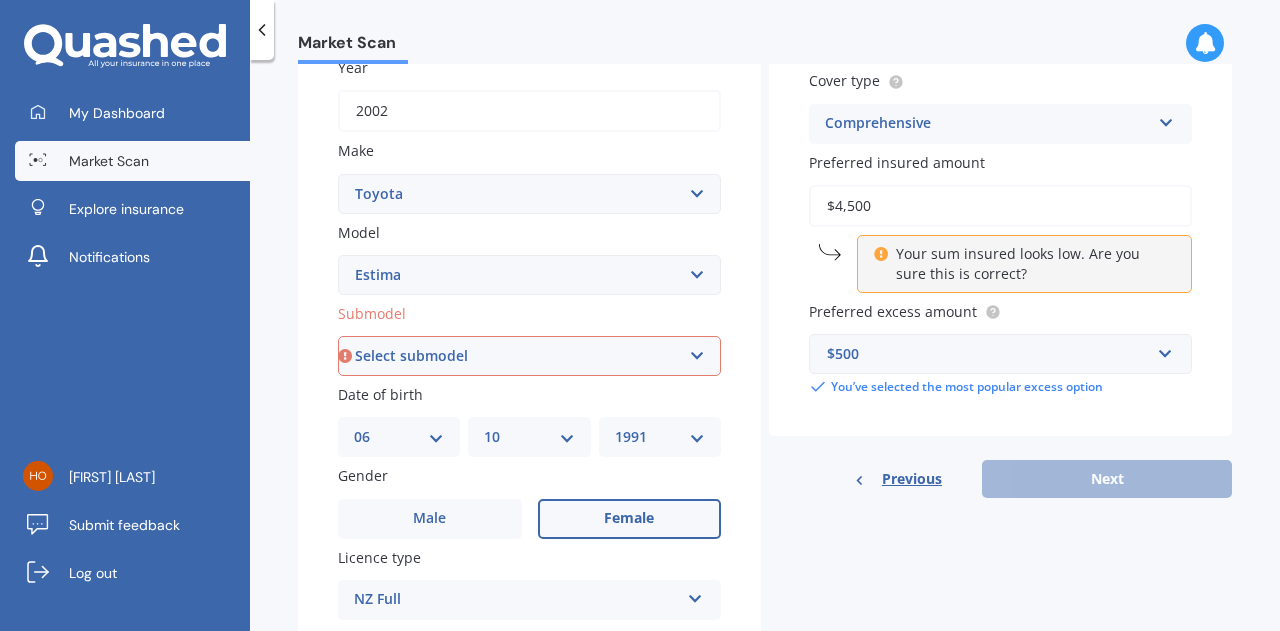 click on "Select submodel (All other) Diesel Emina Hybrid Hybrid X Lucida Lucida Hybrid Station Wagon V6 Aeras" at bounding box center [529, 356] 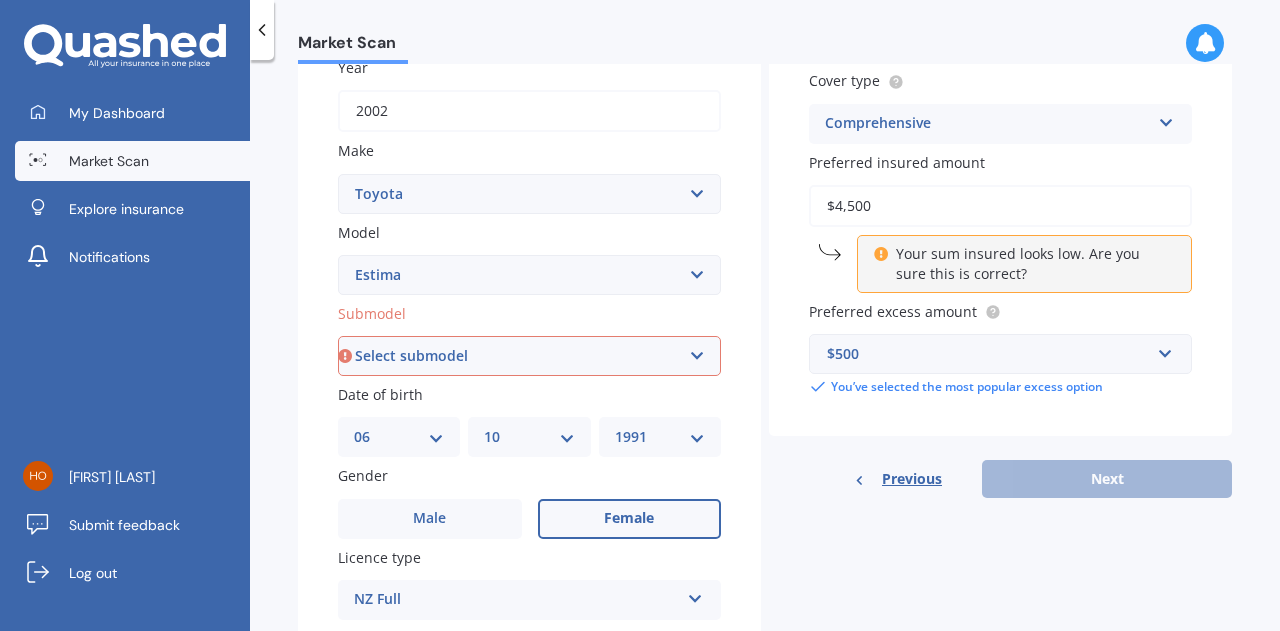 select on "(ALL OTHER)" 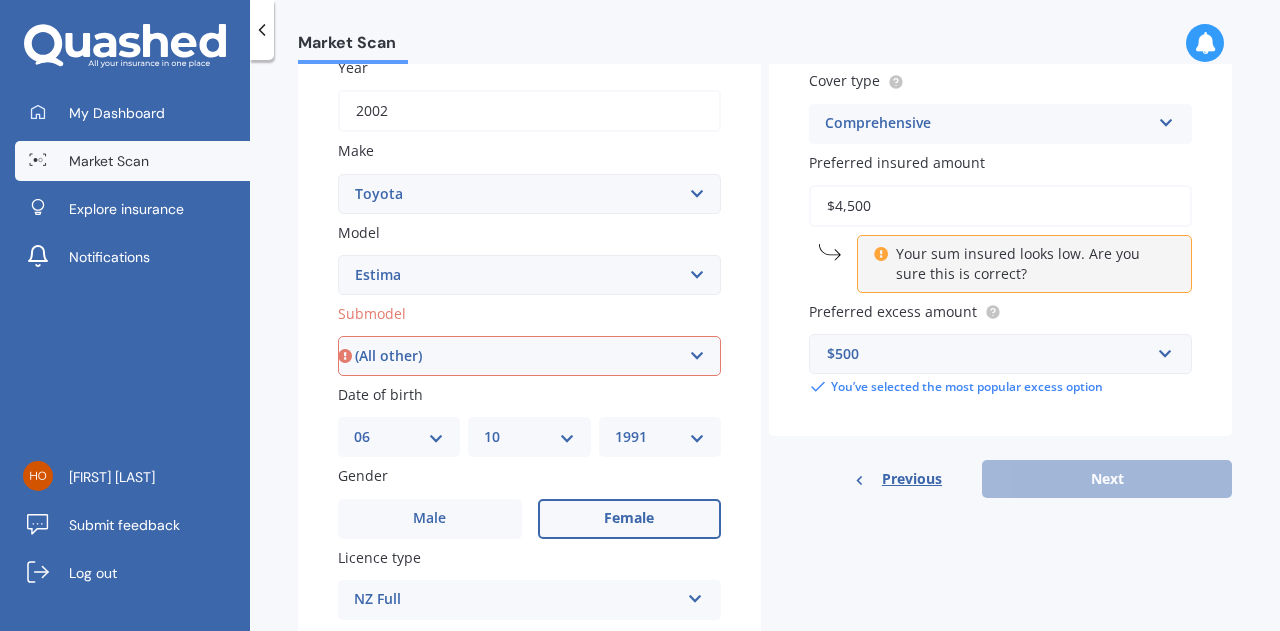 click on "Select submodel (All other) Diesel Emina Hybrid Hybrid X Lucida Lucida Hybrid Station Wagon V6 Aeras" at bounding box center [529, 356] 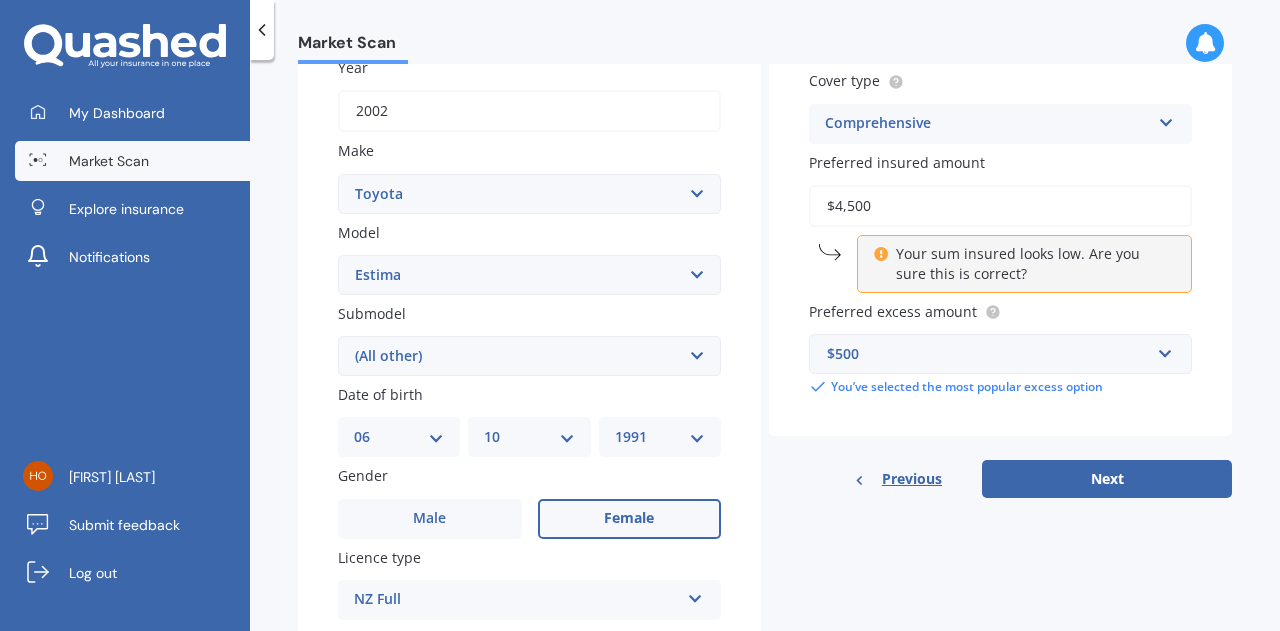 click on "Plate number Search I don’t have a number plate Year 2002 Make Select make AC ALFA ROMEO ASTON MARTIN AUDI AUSTIN BEDFORD Bentley BMW BYD CADILLAC CAN-AM CHERY CHEVROLET CHRYSLER Citroen CRUISEAIR CUPRA DAEWOO DAIHATSU DAIMLER DAMON DIAHATSU DODGE EXOCET FACTORY FIVE FERRARI FIAT Fiord FLEETWOOD FORD FOTON FRASER GEELY GENESIS GEORGIE BOY GMC GREAT WALL GWM HAVAL HILLMAN HINO HOLDEN HOLIDAY RAMBLER HONDA HUMMER HYUNDAI INFINITI ISUZU IVECO JAC JAECOO JAGUAR JEEP KGM KIA LADA LAMBORGHINI LANCIA LANDROVER LDV LEAPMOTOR LEXUS LINCOLN LOTUS LUNAR M.G M.G. MAHINDRA MASERATI MAZDA MCLAREN MERCEDES AMG Mercedes Benz MERCEDES-AMG MERCURY MINI Mitsubishi MORGAN MORRIS NEWMAR Nissan OMODA OPEL OXFORD PEUGEOT Plymouth Polestar PONTIAC PORSCHE PROTON RAM Range Rover Rayne RENAULT ROLLS ROYCE ROVER SAAB SATURN SEAT SHELBY SKODA SMART SSANGYONG SUBARU SUZUKI TATA TESLA TIFFIN Toyota TRIUMPH TVR Vauxhall VOLKSWAGEN VOLVO WESTFIELD WINNEBAGO ZX Model Select model 4 Runner 86 Allex Allion Alphard Altezza Aqua Aristo Aurion" at bounding box center (529, 358) 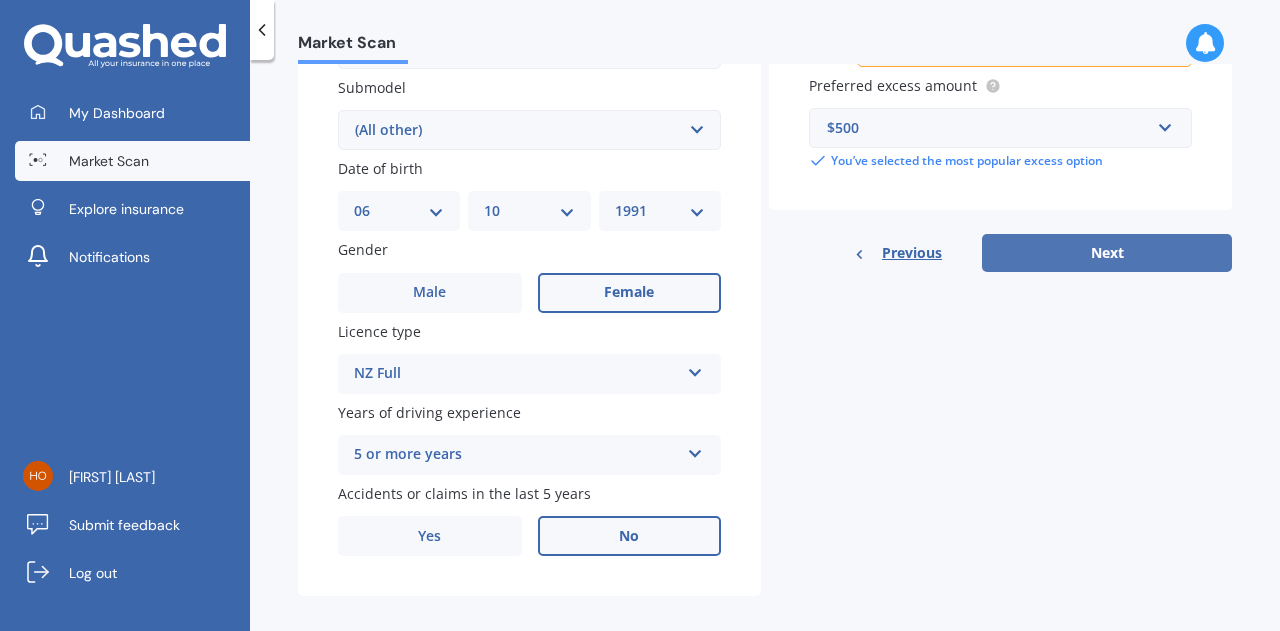 click on "Next" at bounding box center [1107, 253] 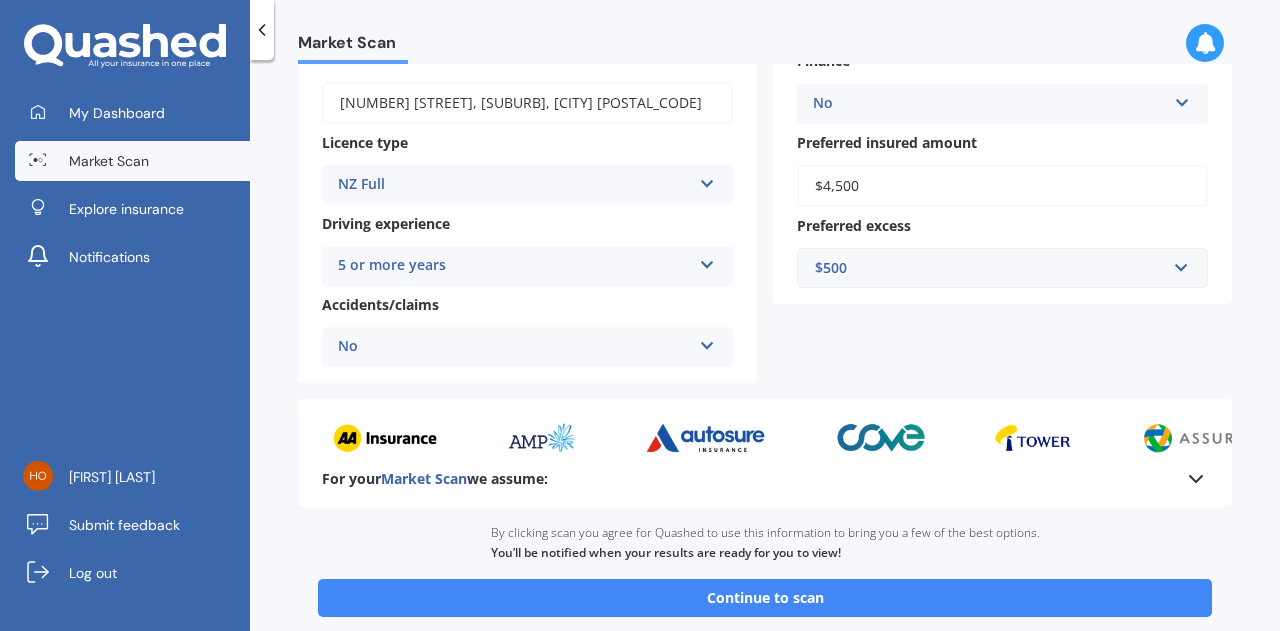 scroll, scrollTop: 400, scrollLeft: 0, axis: vertical 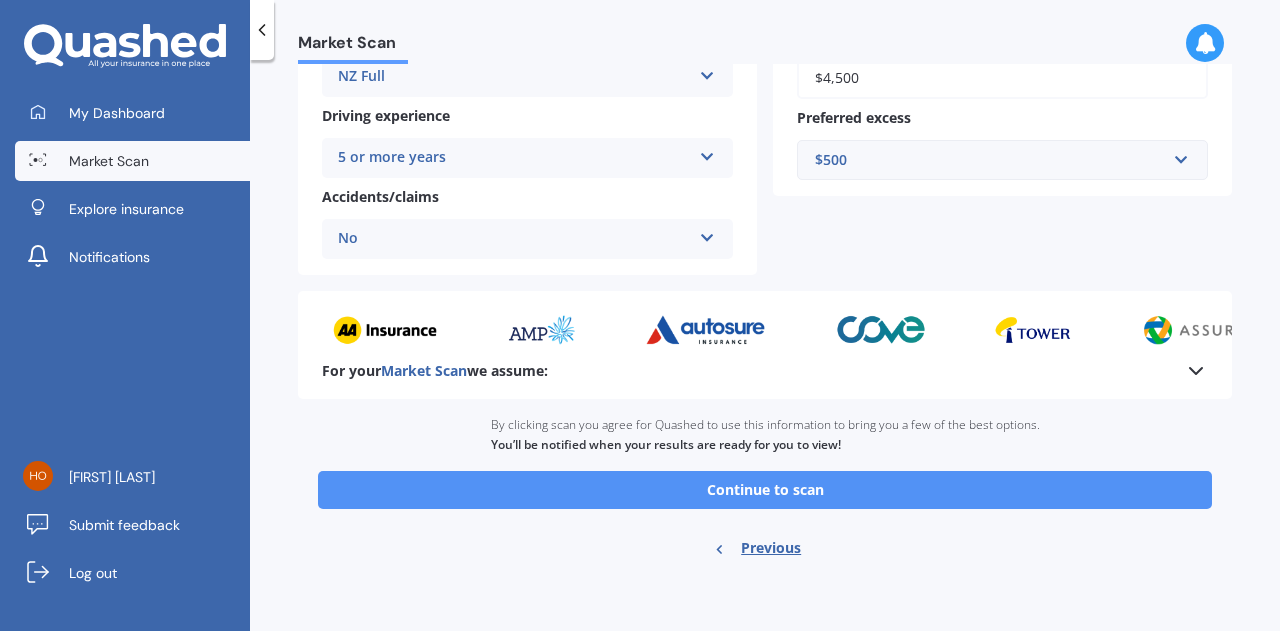 click on "Continue to scan" at bounding box center [765, 490] 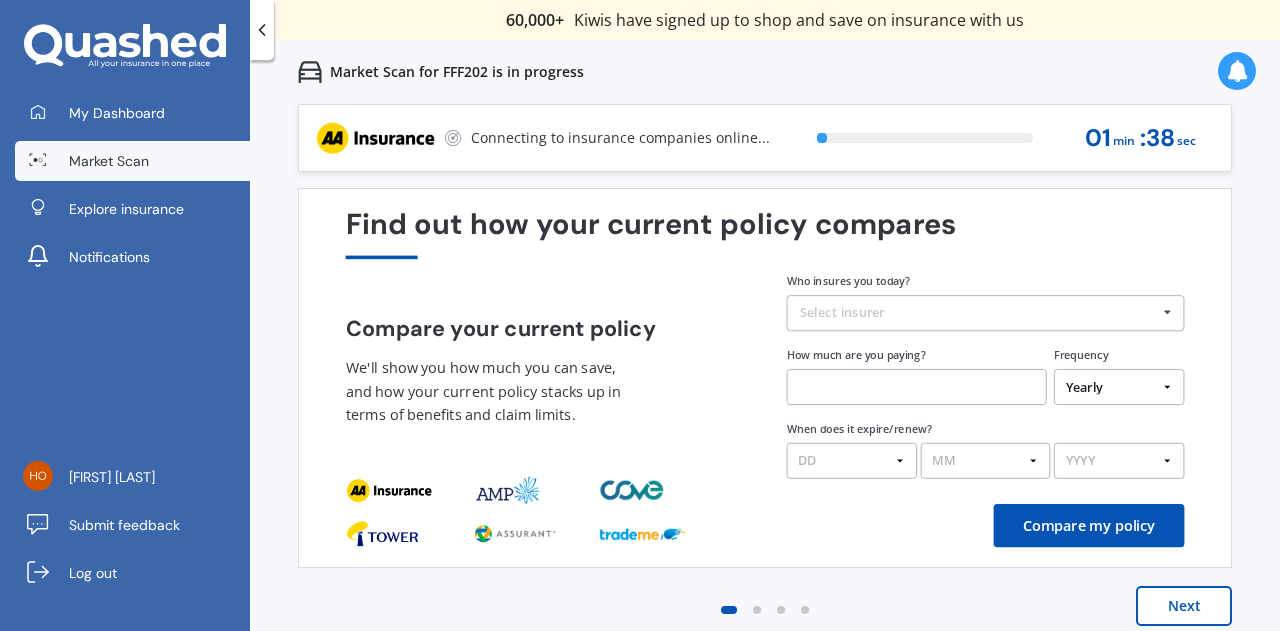 scroll, scrollTop: 0, scrollLeft: 0, axis: both 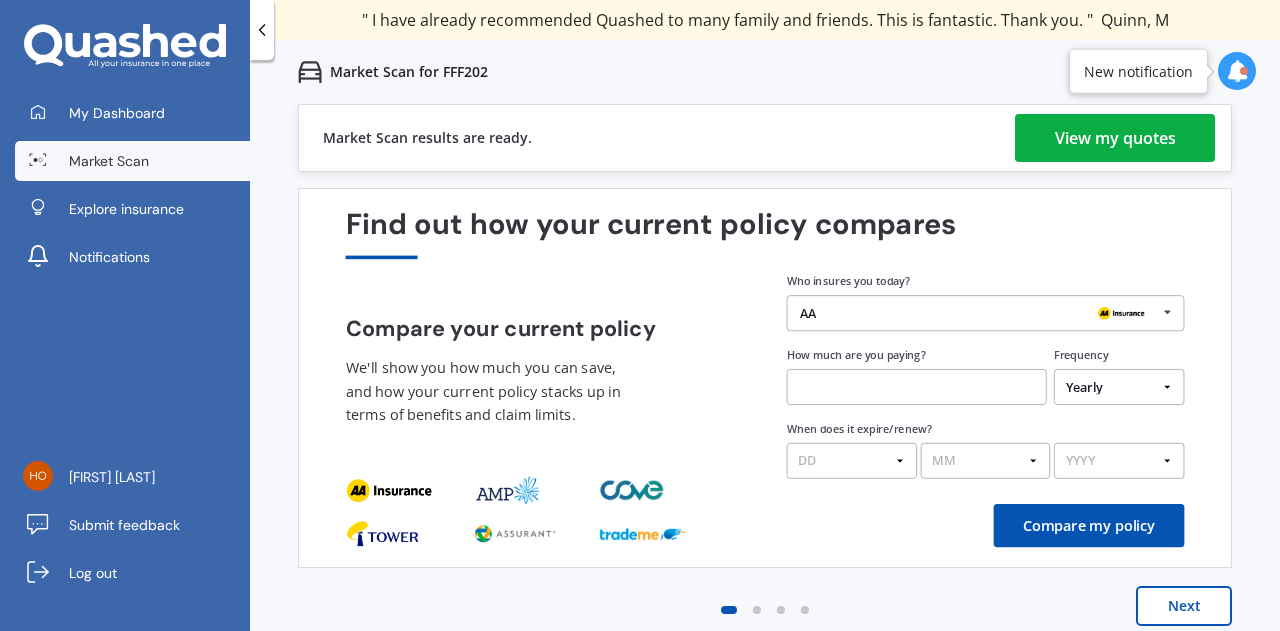 click on "View my quotes" at bounding box center [1115, 138] 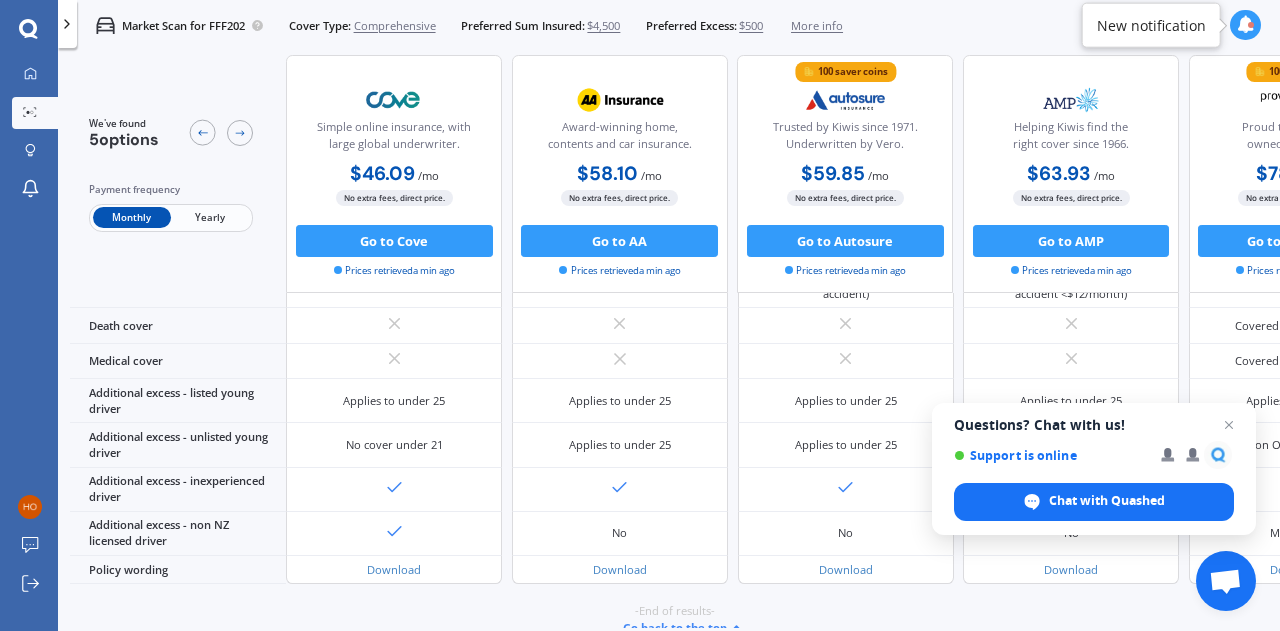 scroll, scrollTop: 927, scrollLeft: 0, axis: vertical 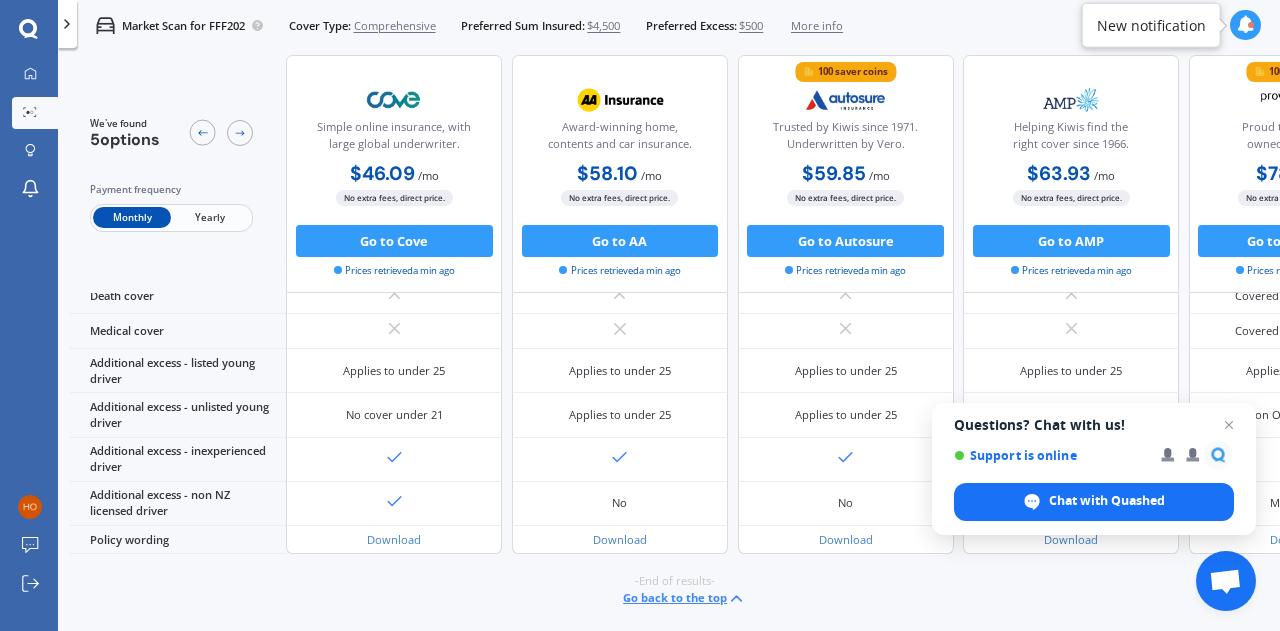 click at bounding box center (394, 504) 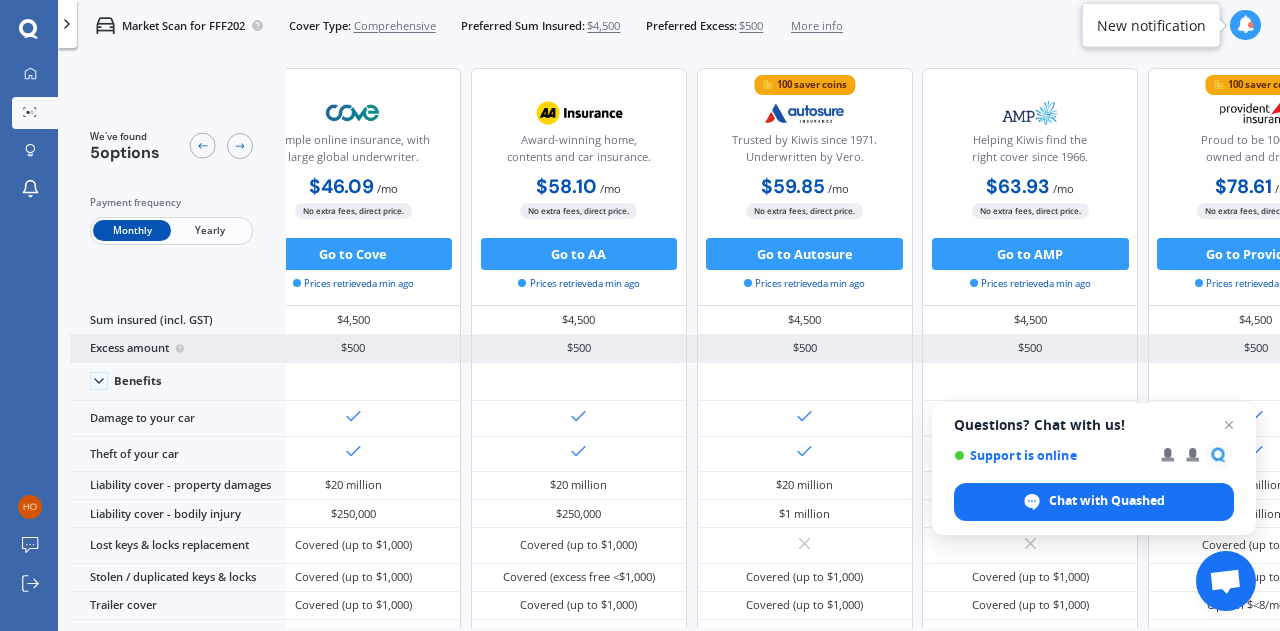 scroll, scrollTop: 0, scrollLeft: 0, axis: both 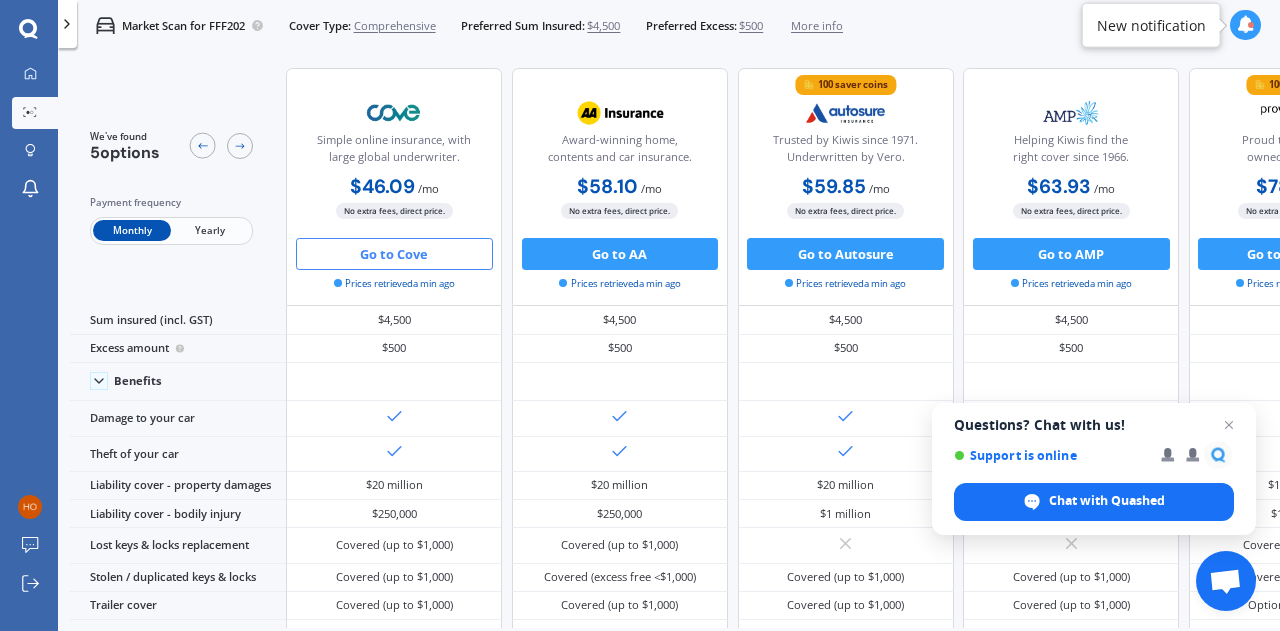 click on "Go to Cove" at bounding box center [394, 254] 